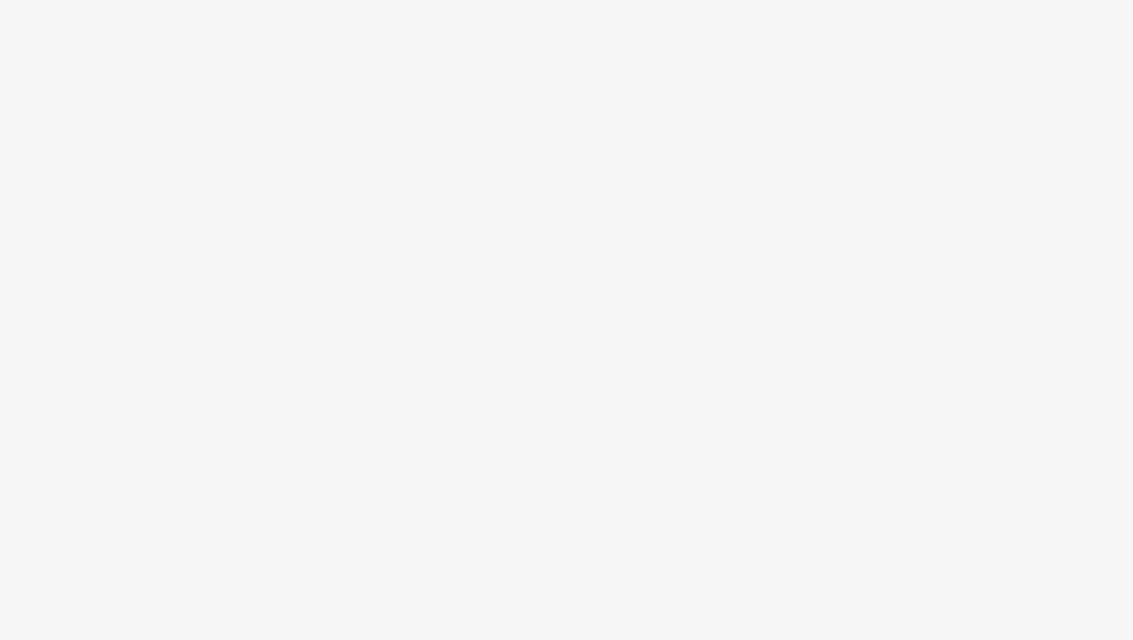 scroll, scrollTop: 0, scrollLeft: 0, axis: both 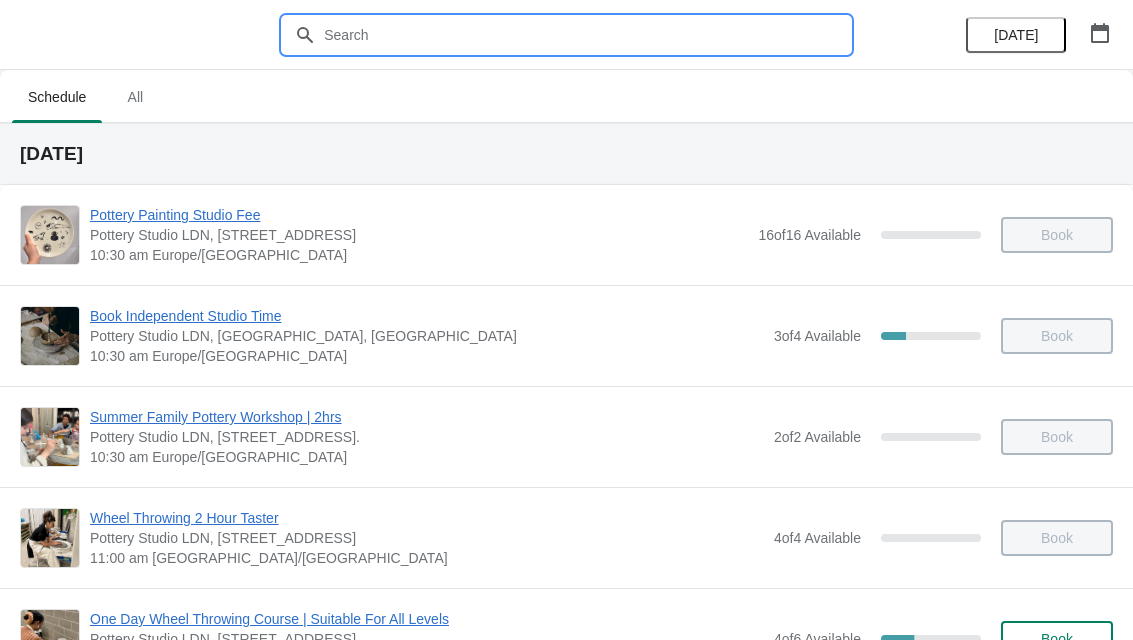 click at bounding box center (586, 35) 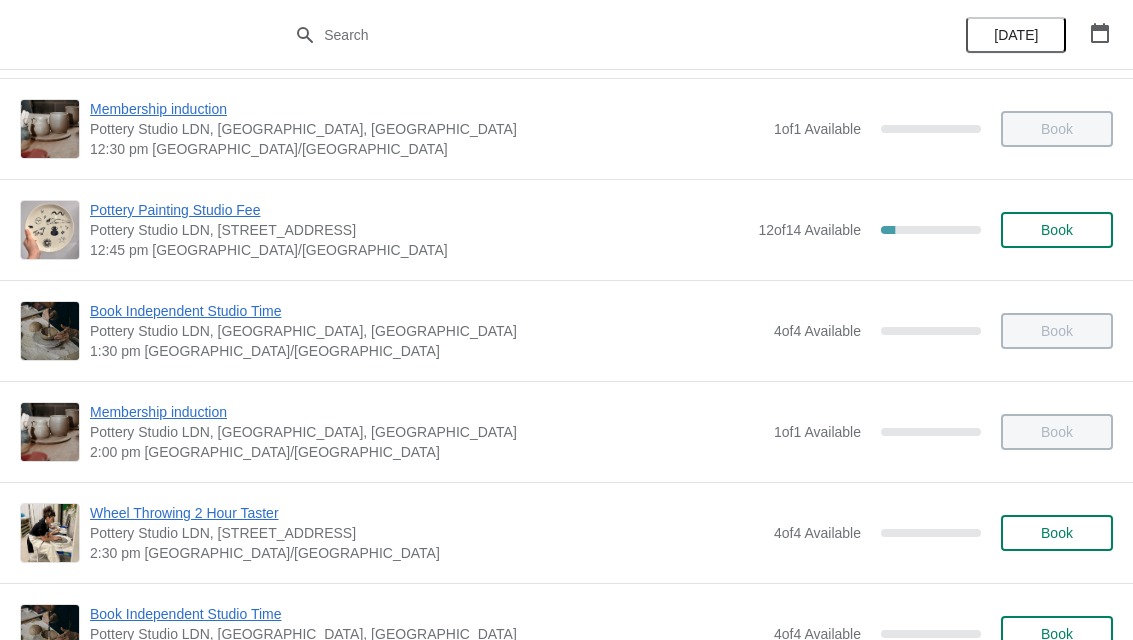 scroll, scrollTop: 1113, scrollLeft: 0, axis: vertical 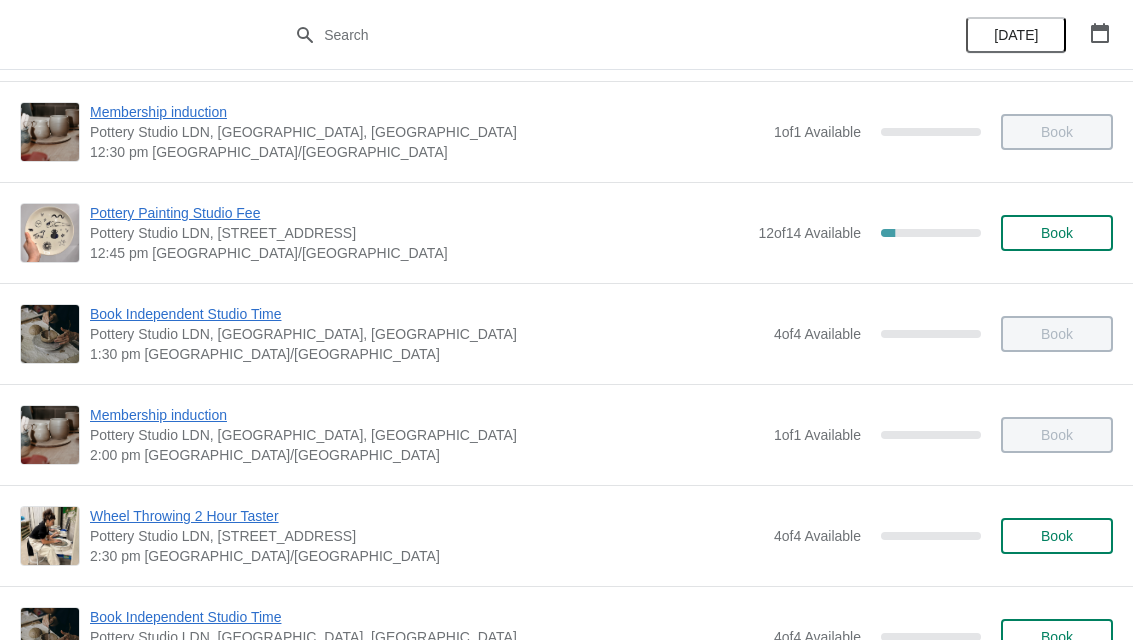 click on "Book" at bounding box center [1057, 233] 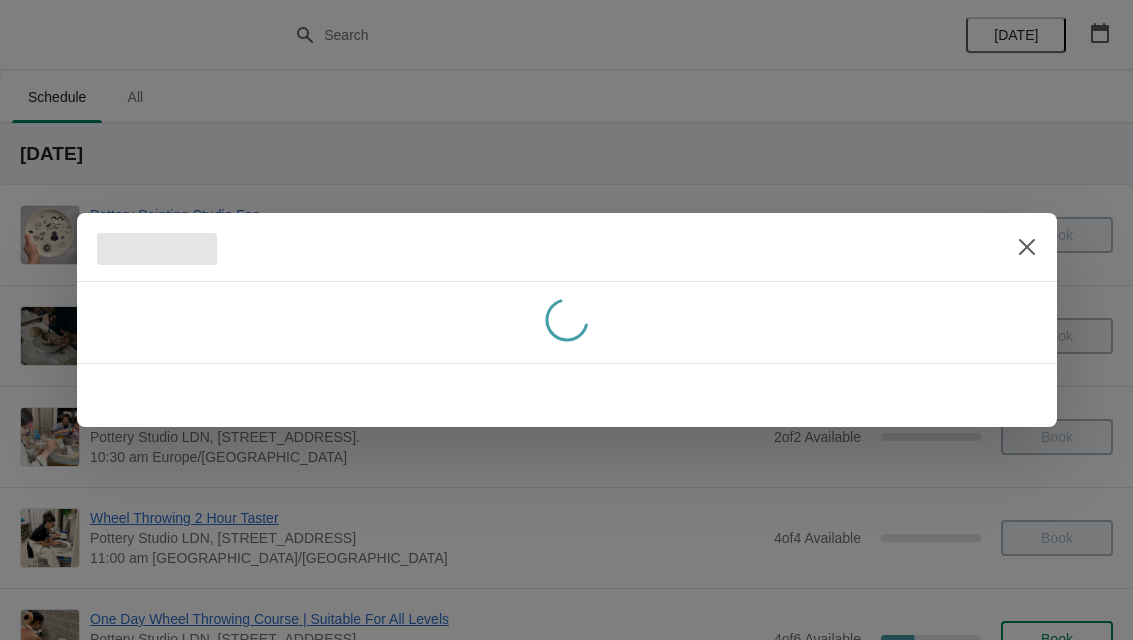 scroll, scrollTop: 0, scrollLeft: 0, axis: both 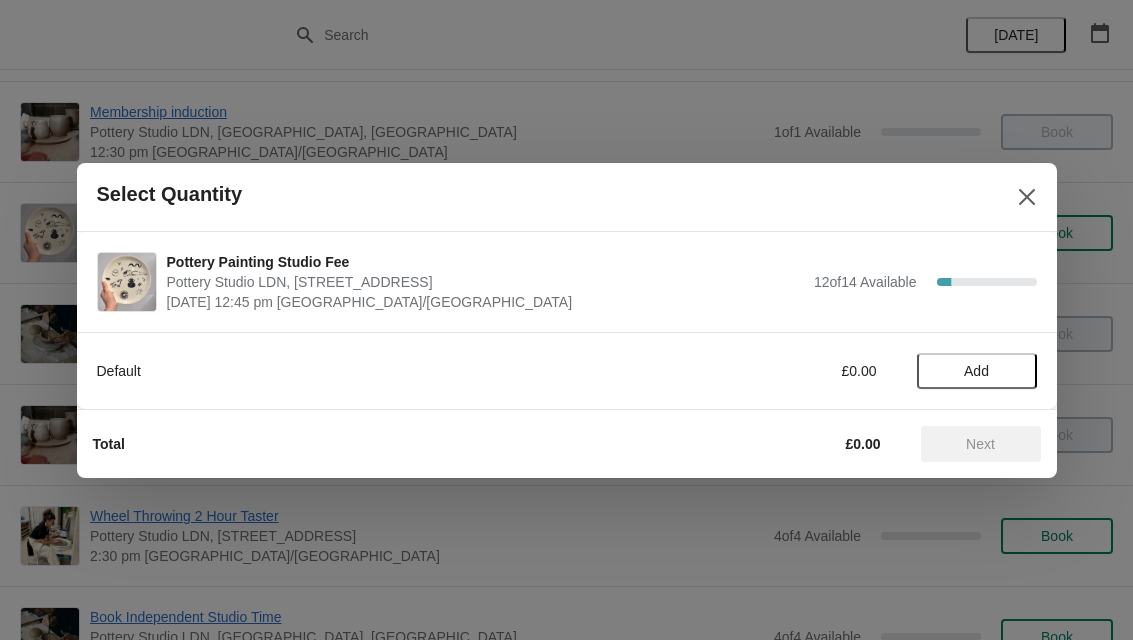 click on "Add" at bounding box center (976, 371) 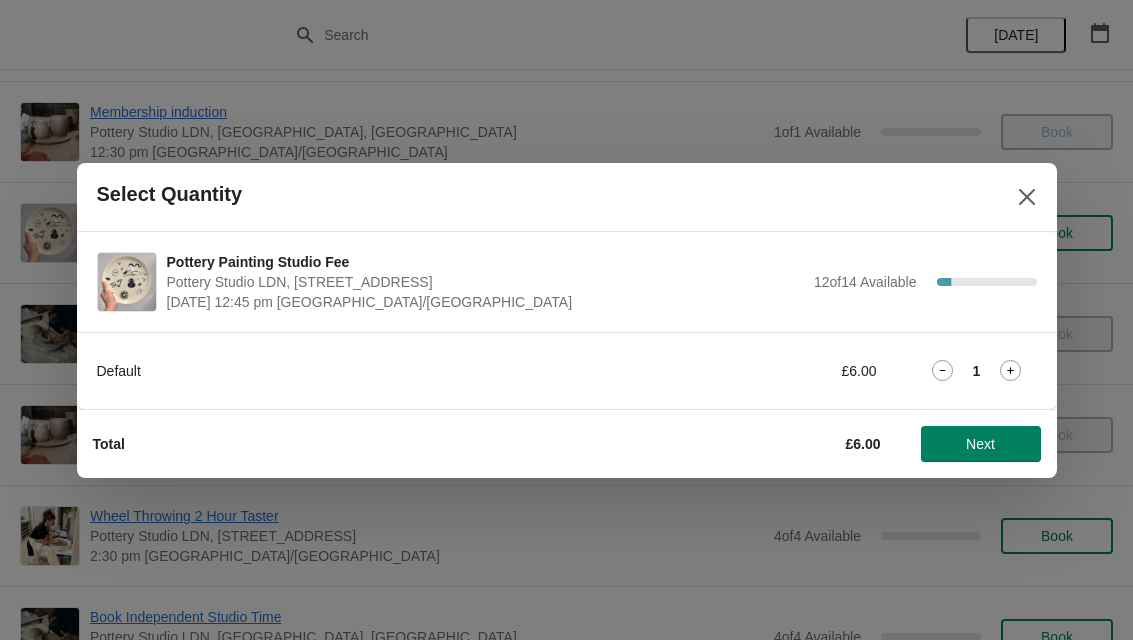 click 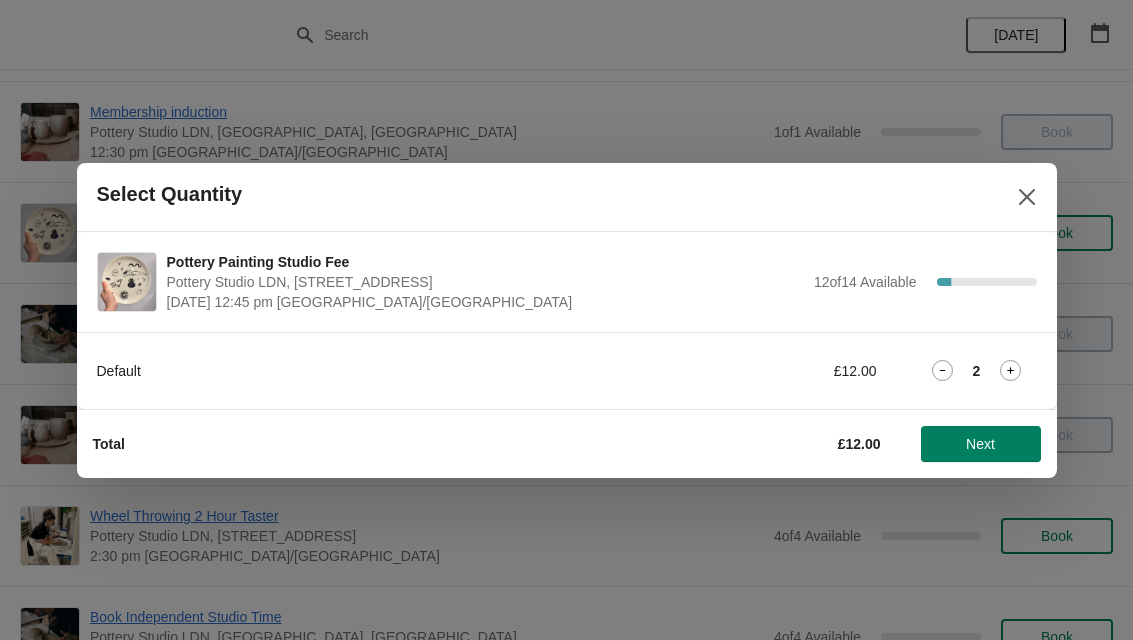 click 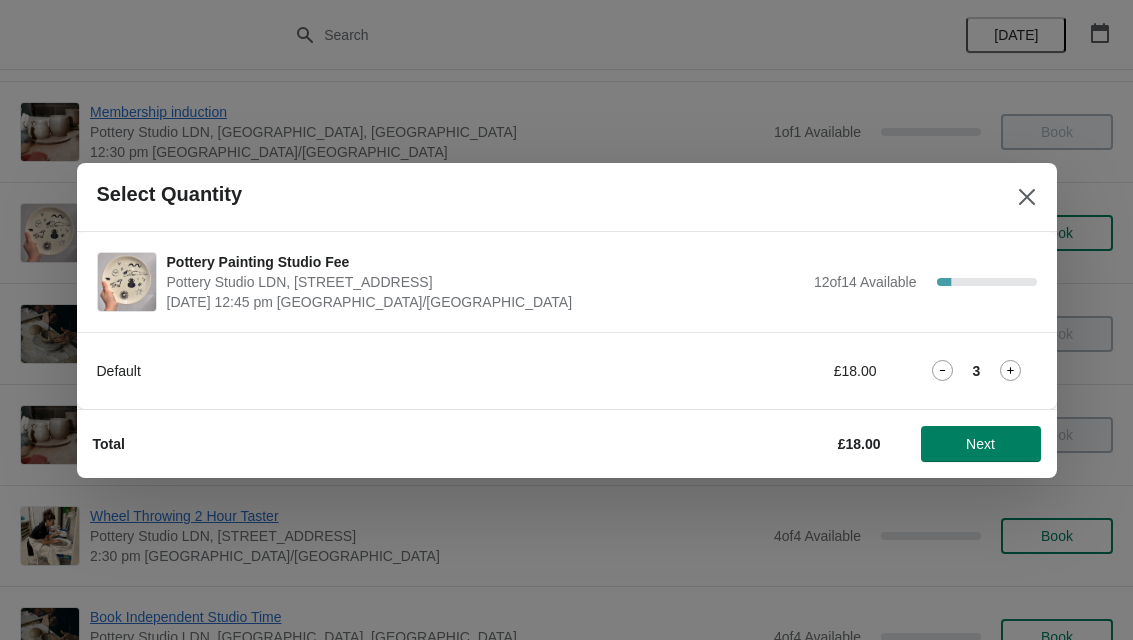 click on "Next" at bounding box center (980, 444) 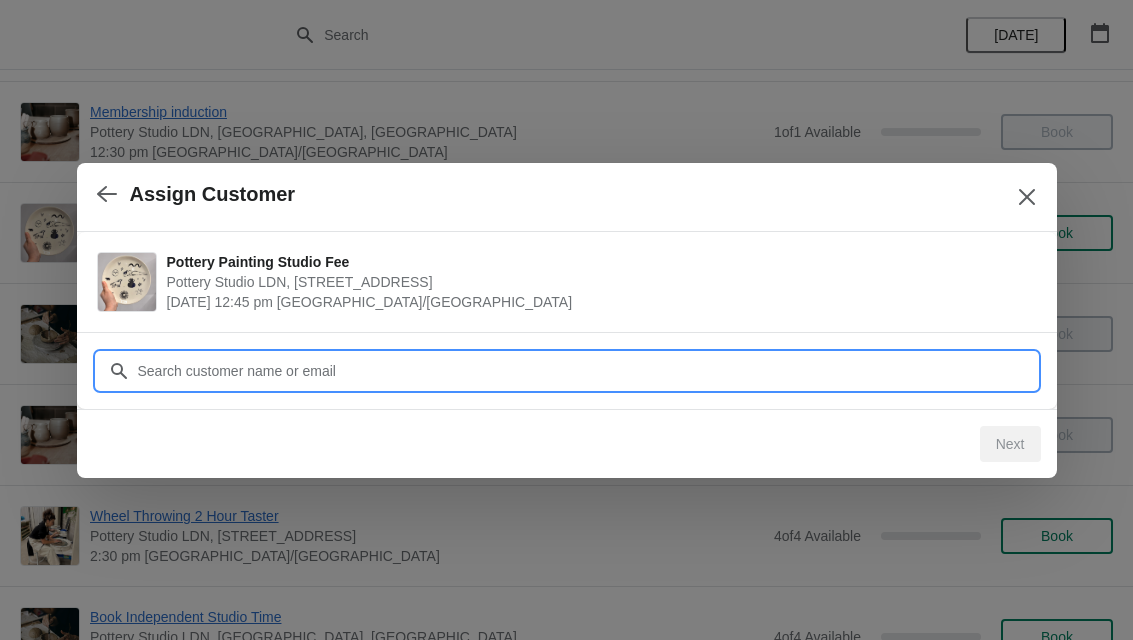 click on "Customer" at bounding box center [587, 371] 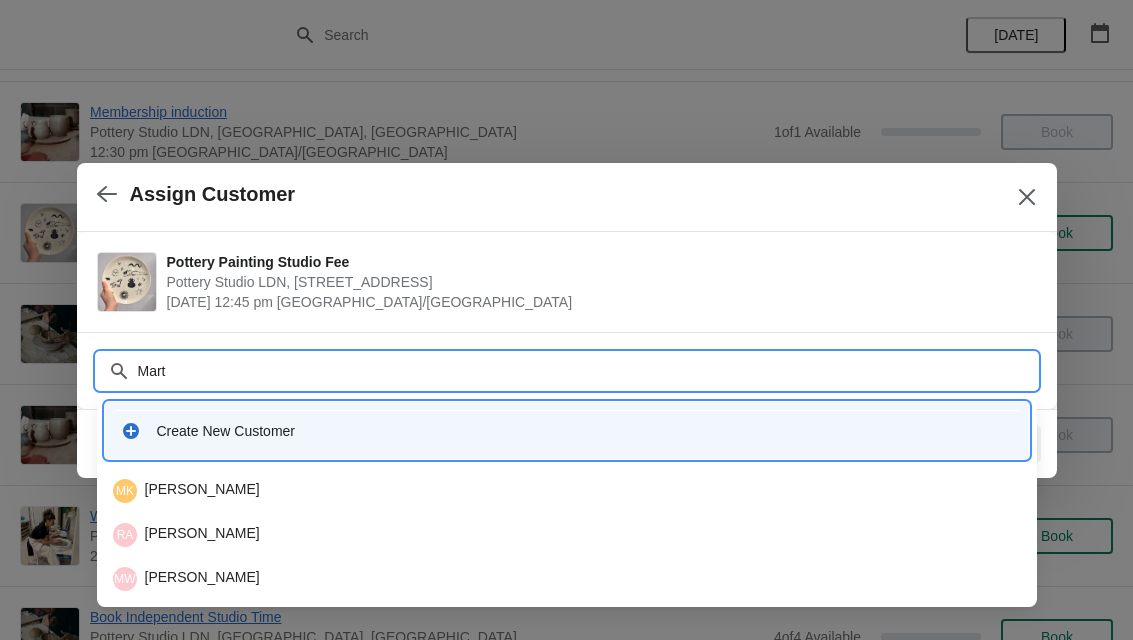 click on "Mart" at bounding box center (587, 371) 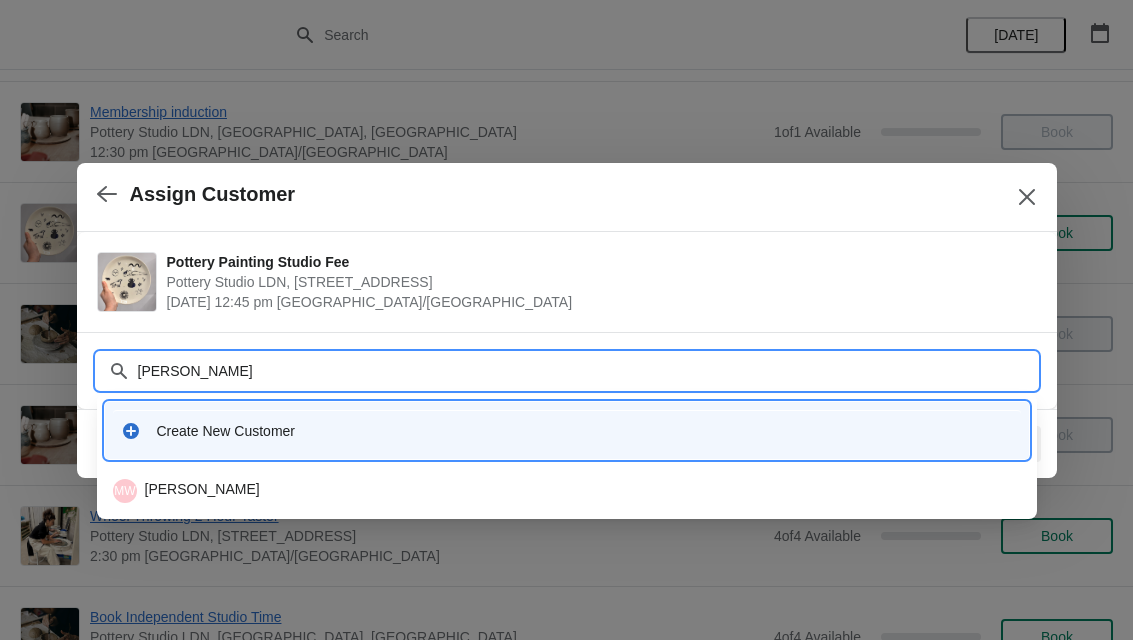 click on "[PERSON_NAME]" at bounding box center (587, 371) 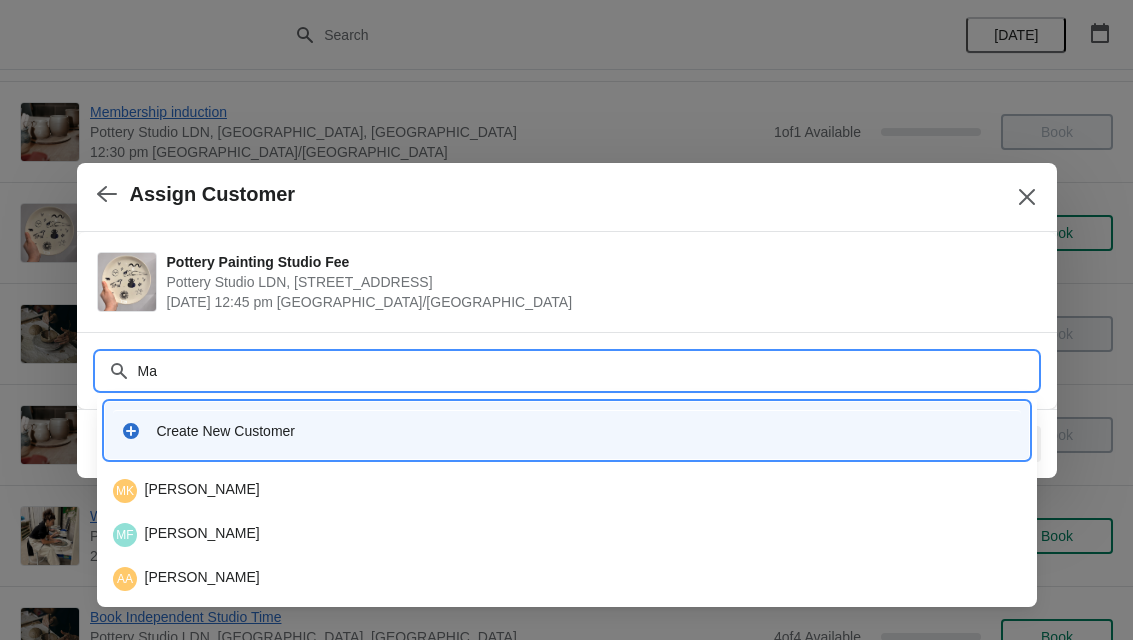 type on "M" 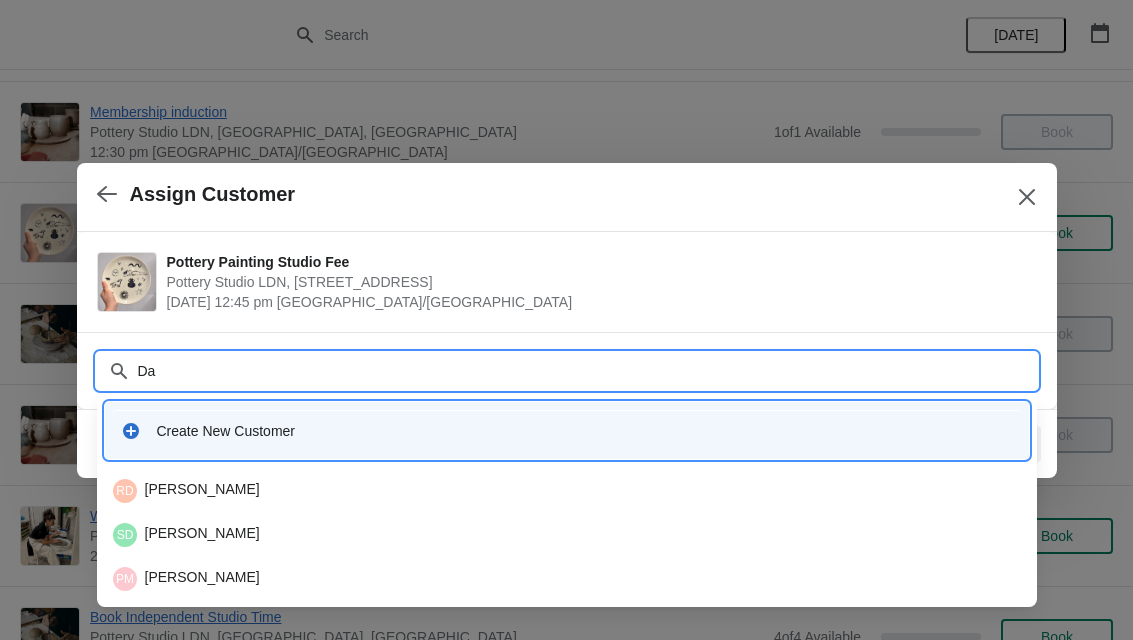 type on "D" 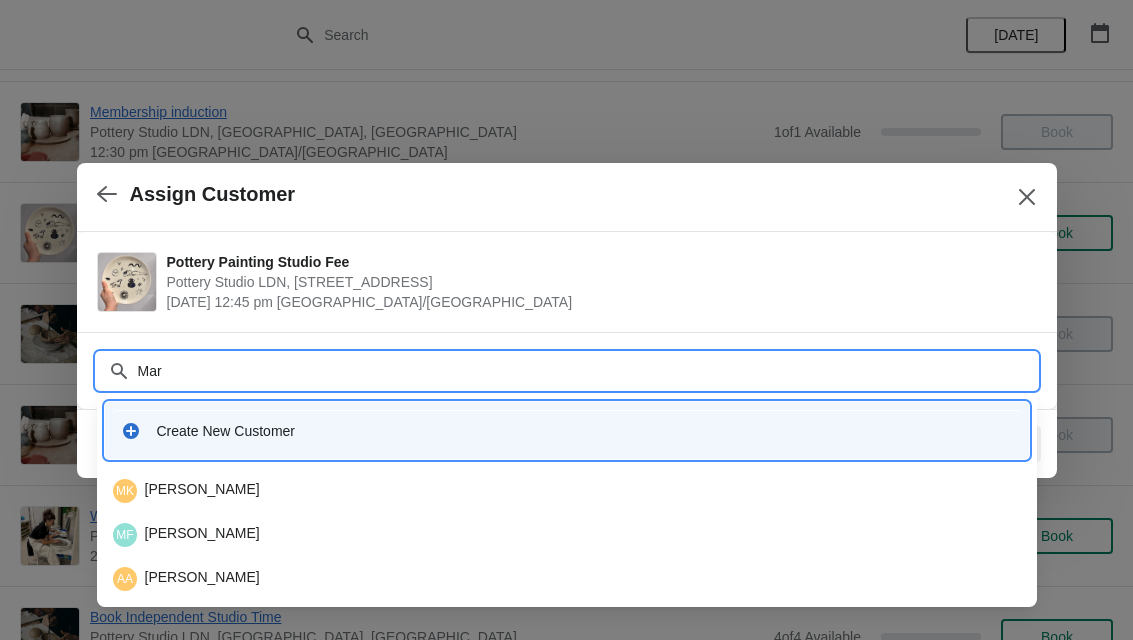 click on "Mar" at bounding box center (587, 371) 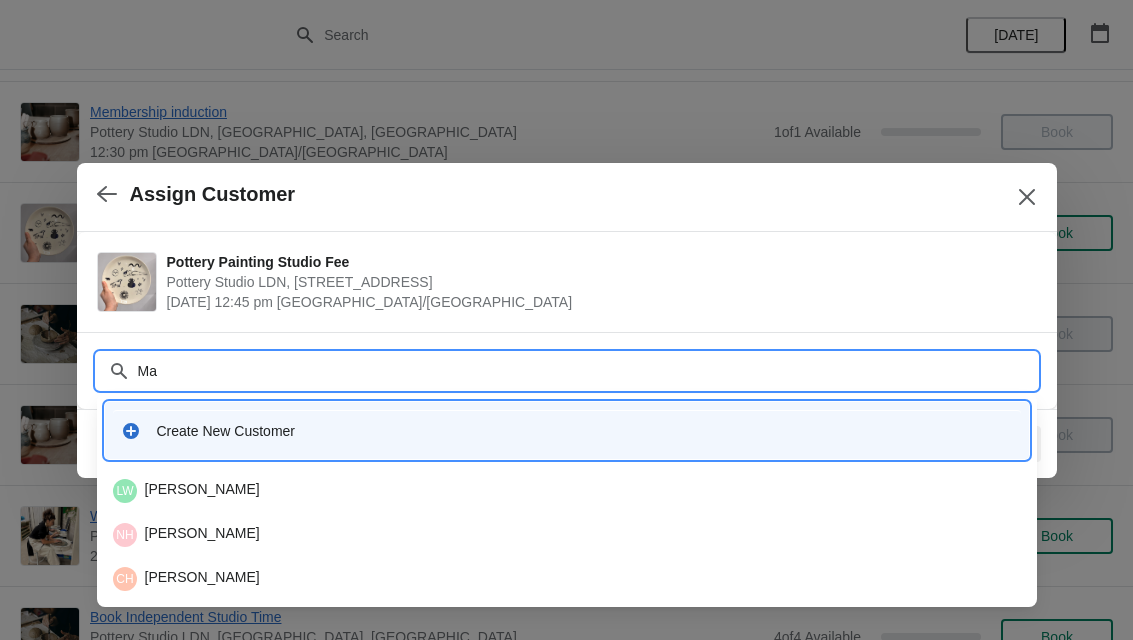type on "M" 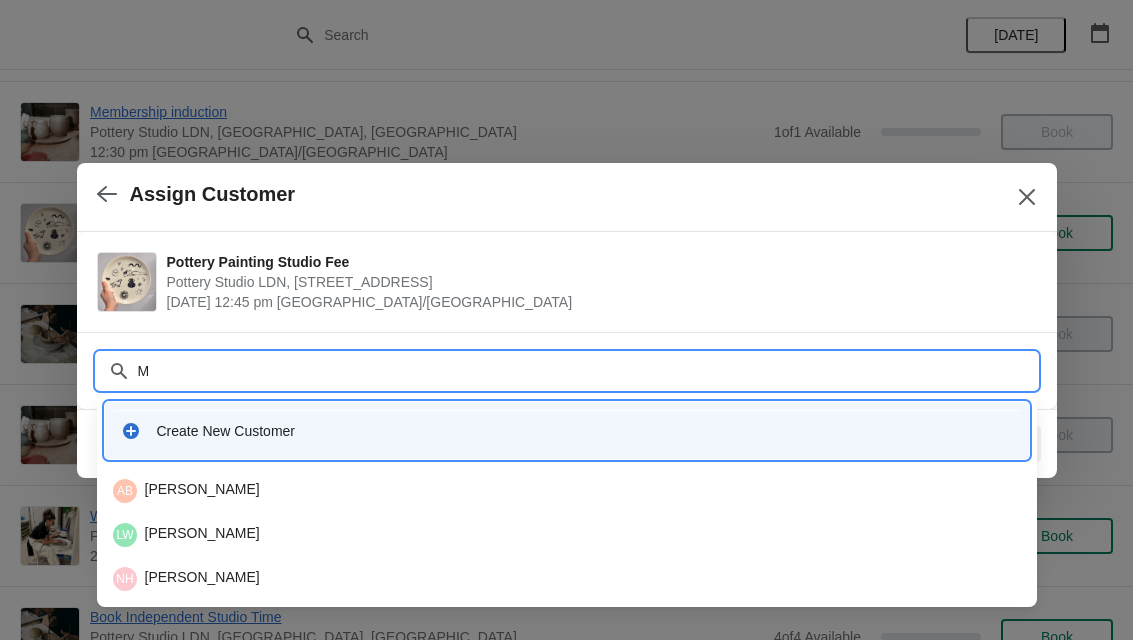 type 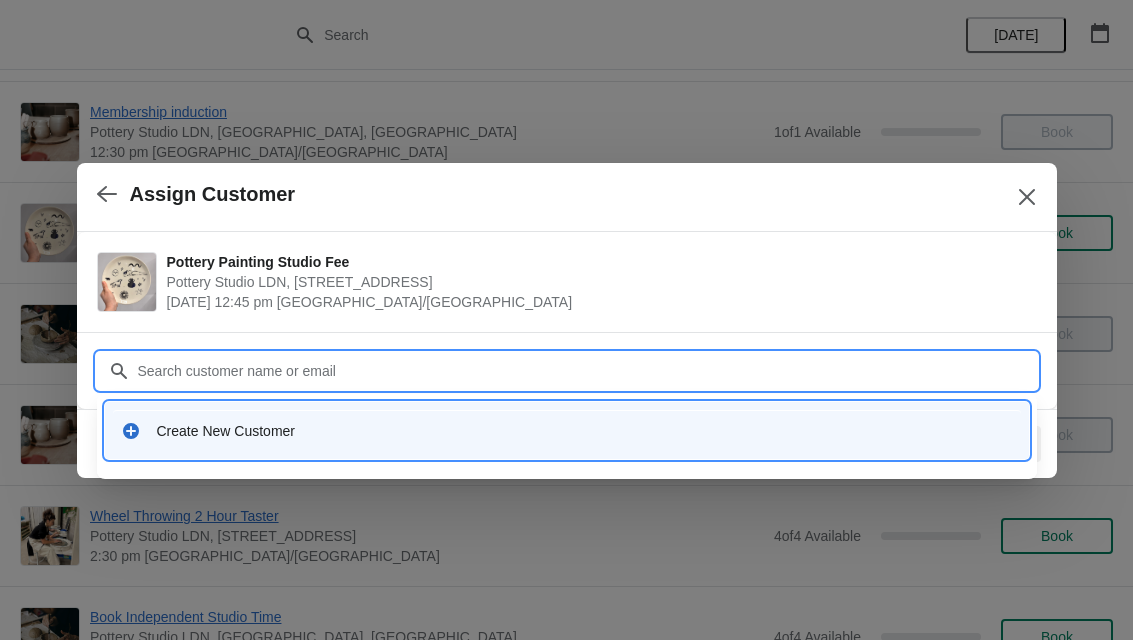 click on "Create New Customer" at bounding box center (585, 431) 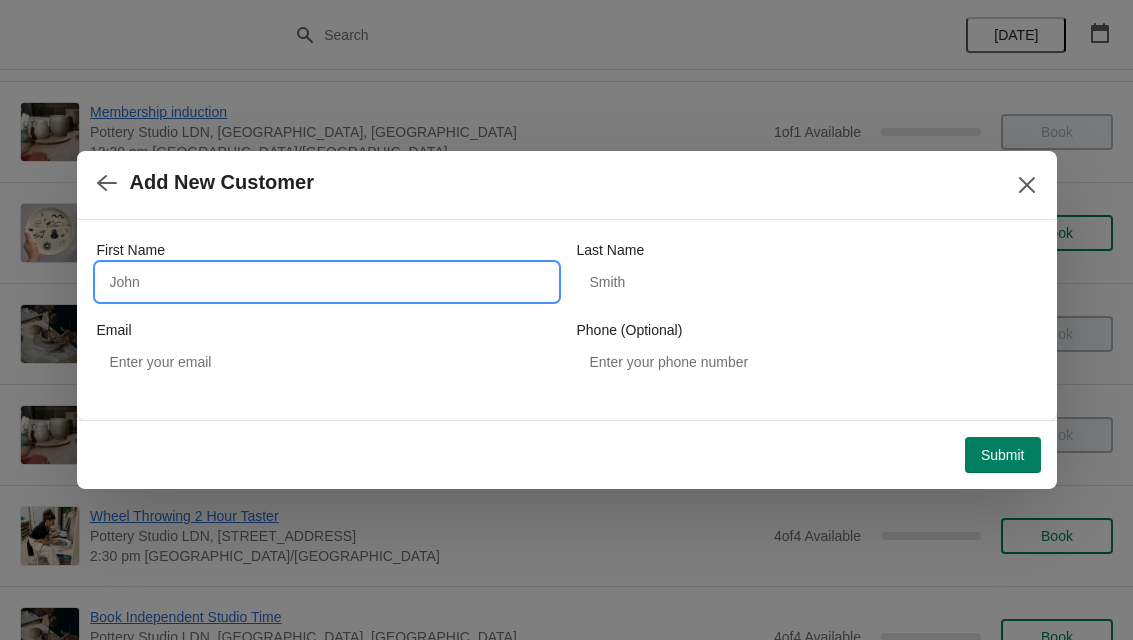 click on "First Name" at bounding box center (327, 282) 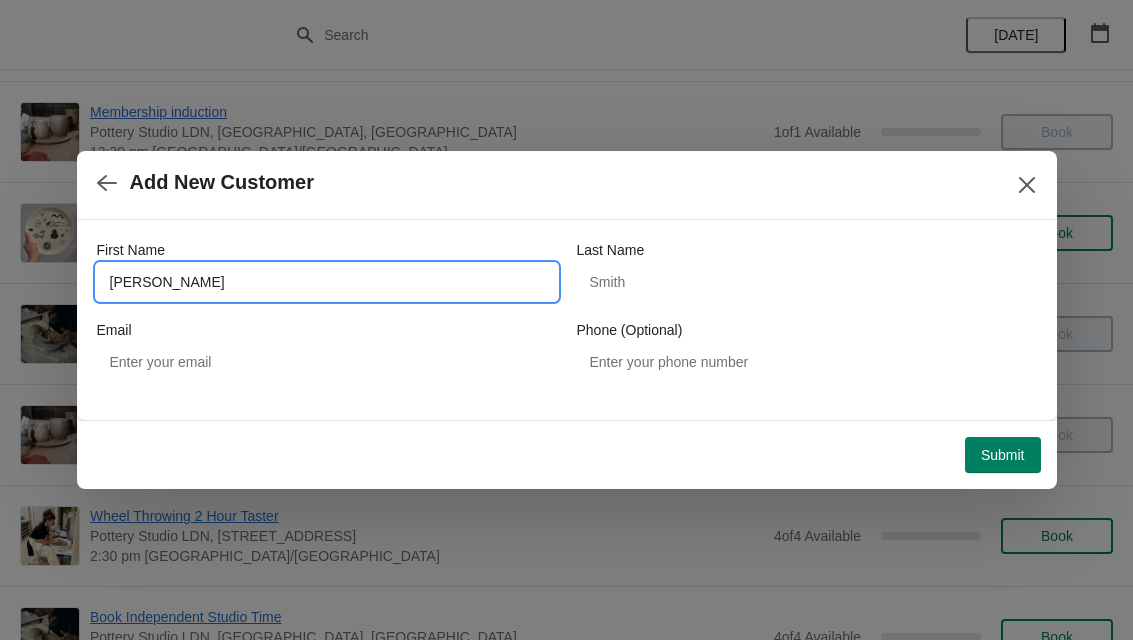 type on "Maritza" 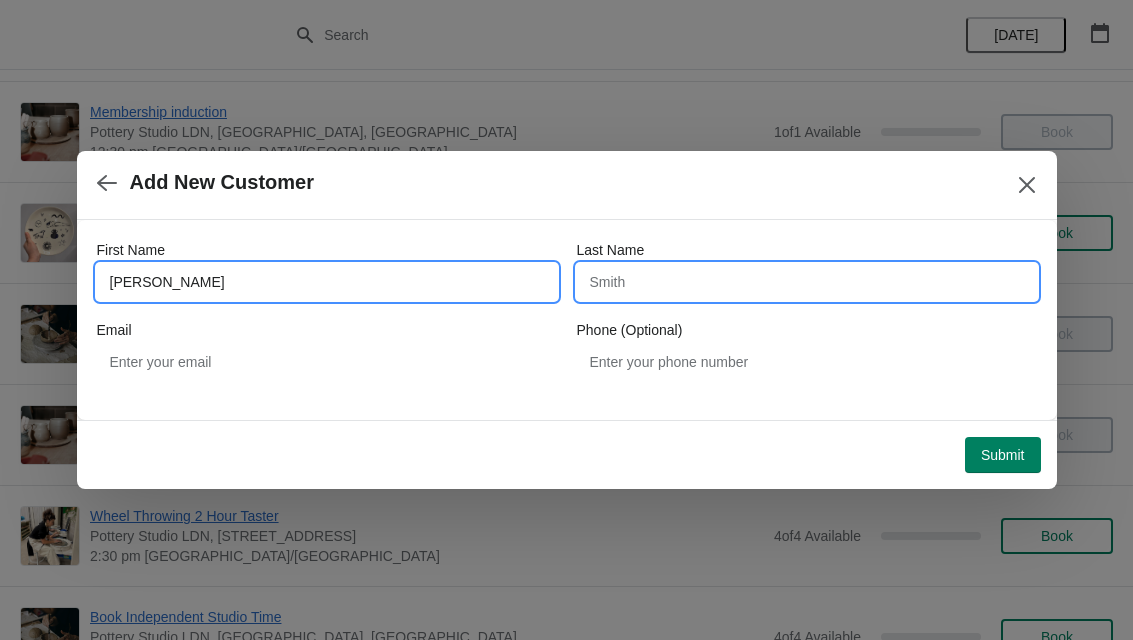 click on "Last Name" at bounding box center [807, 282] 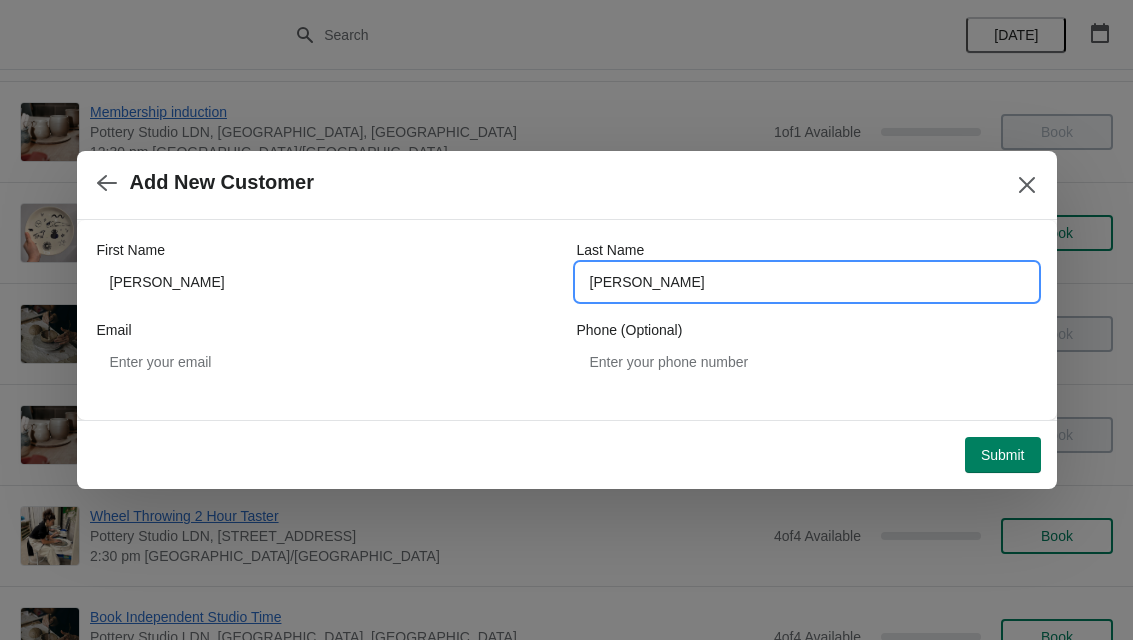 type on "Masiello" 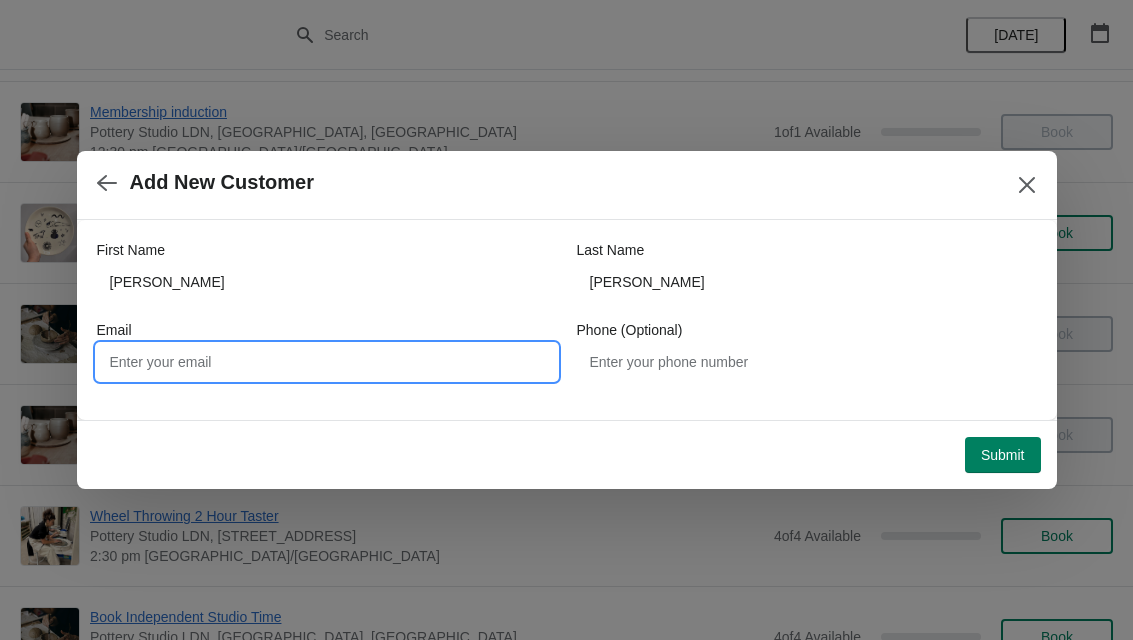 click on "Email" at bounding box center (327, 362) 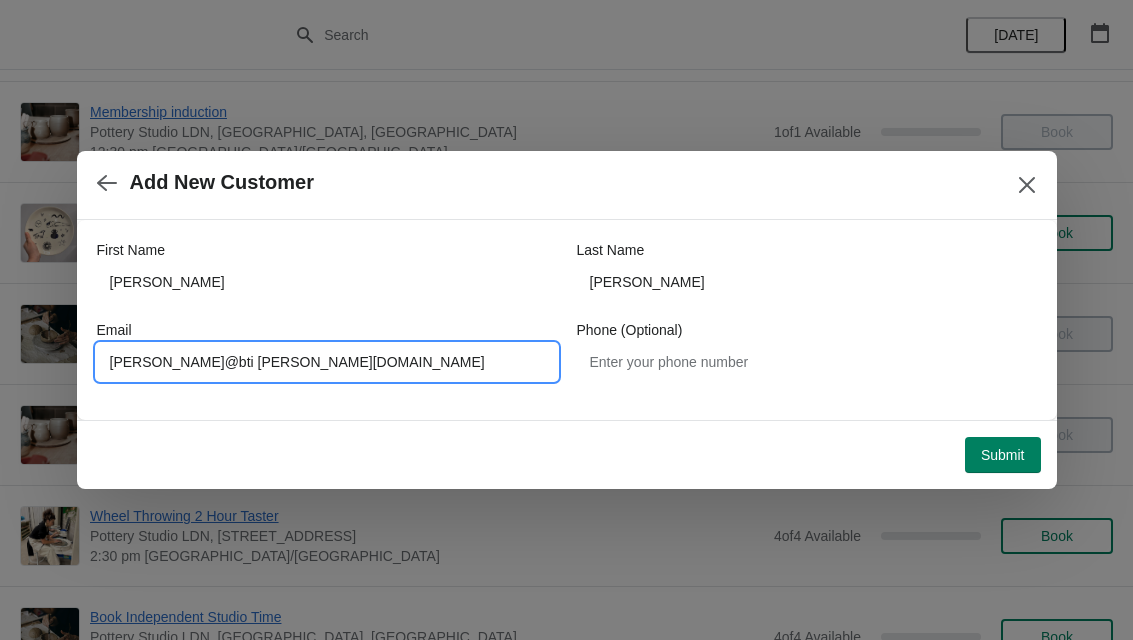 click on "Submit" at bounding box center (1003, 455) 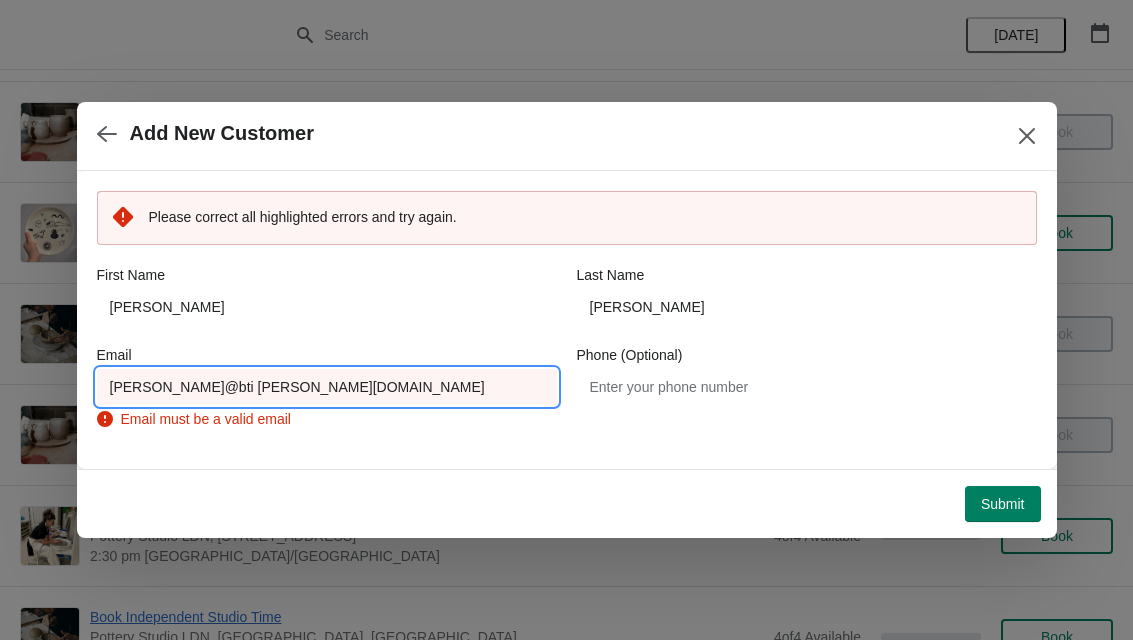 click on "M.masiello@bti ternet.com" at bounding box center [327, 387] 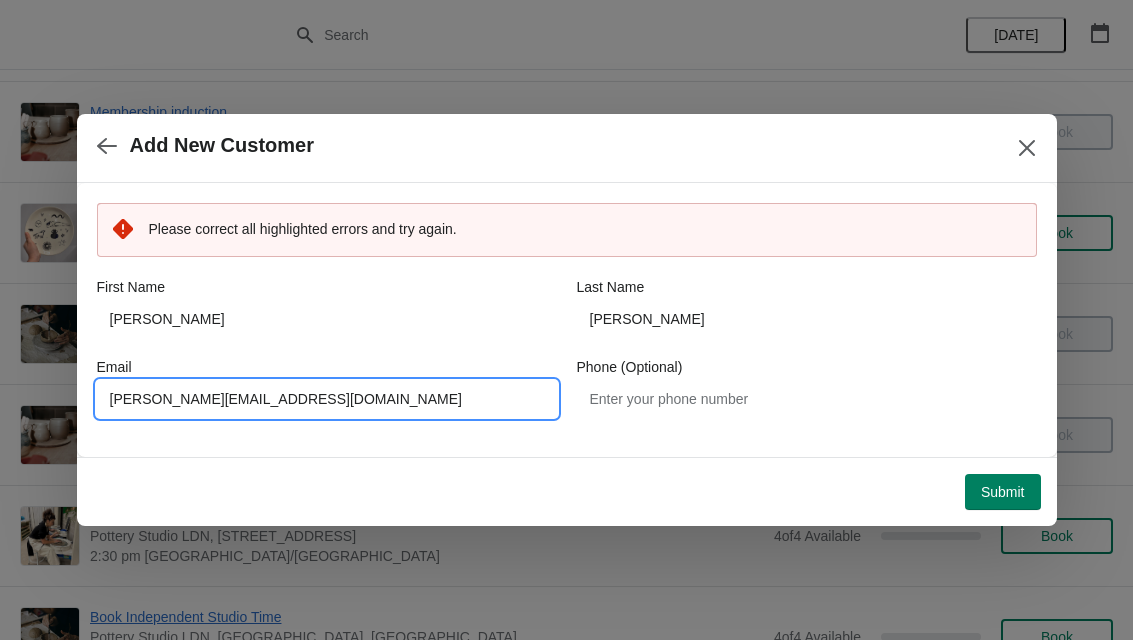 type on "M.masiello@btinternet.com" 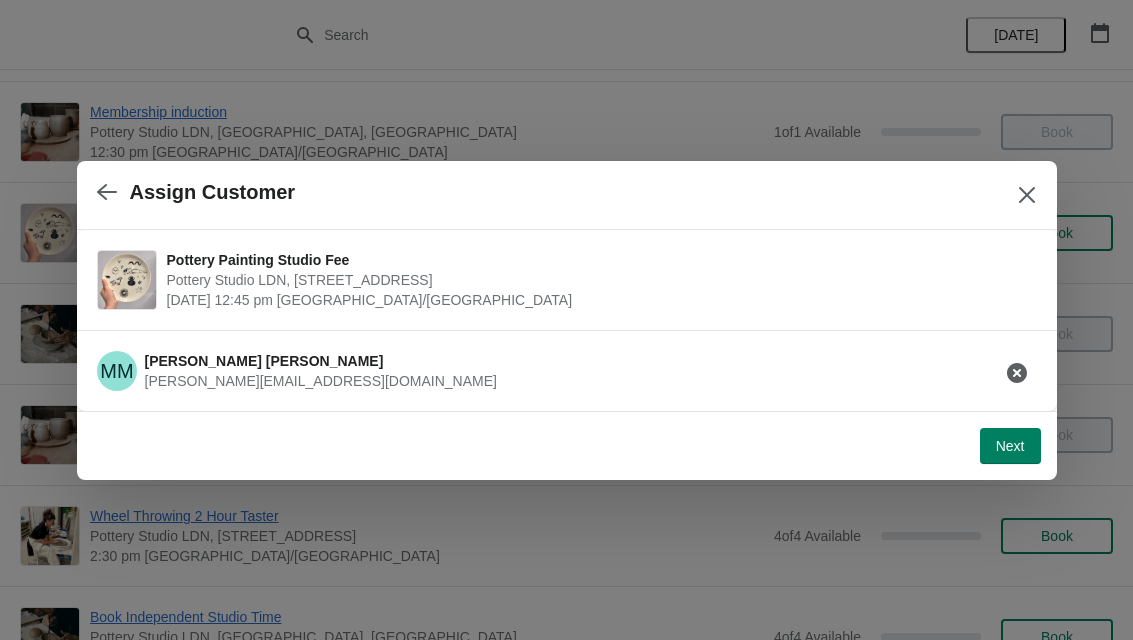 click on "Next" at bounding box center (1010, 446) 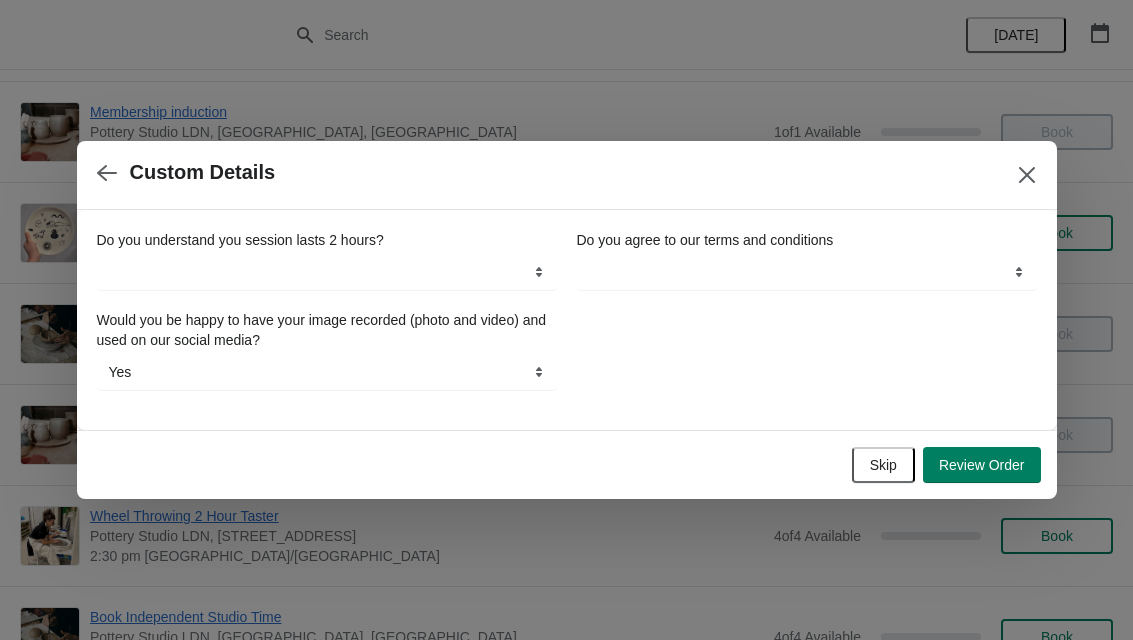 click at bounding box center [107, 172] 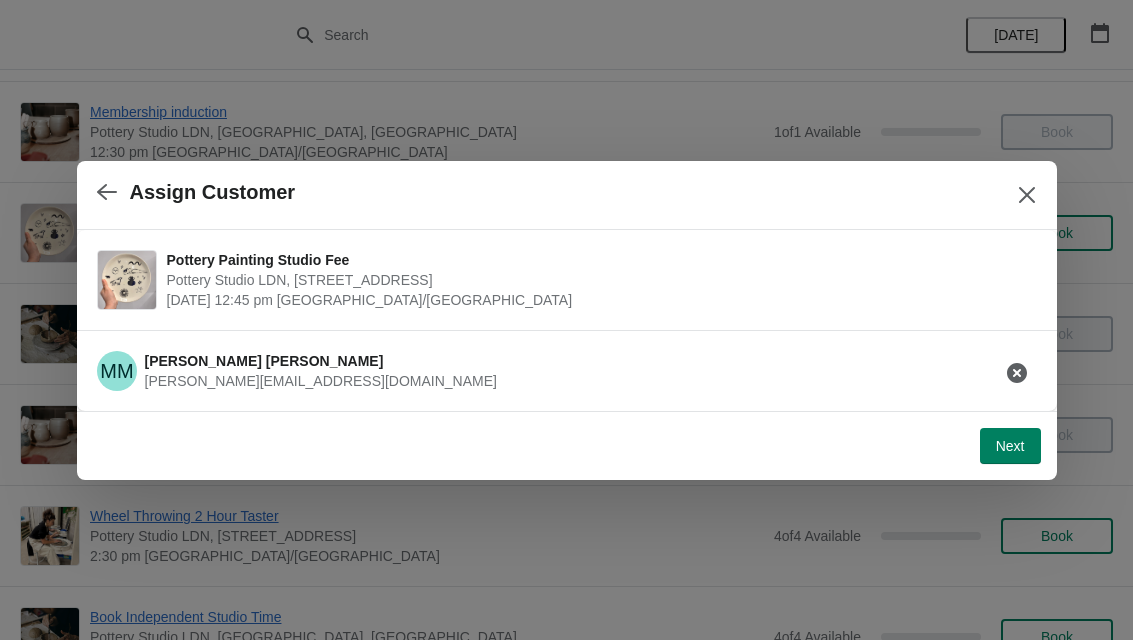 click on "Next" at bounding box center [1010, 446] 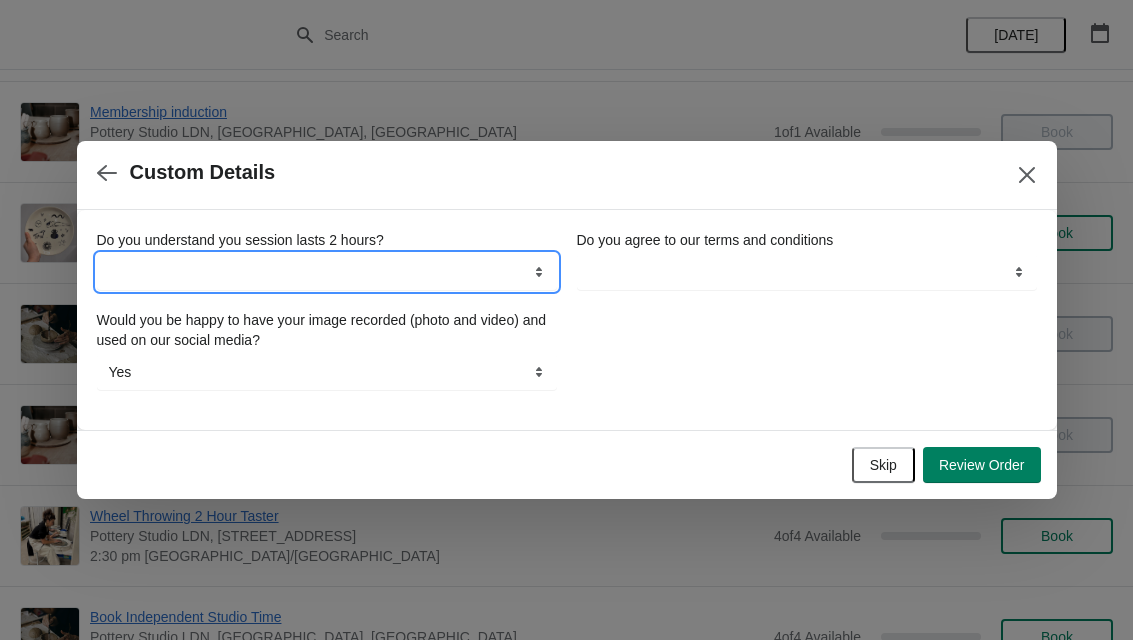 click on "Yes" at bounding box center [327, 272] 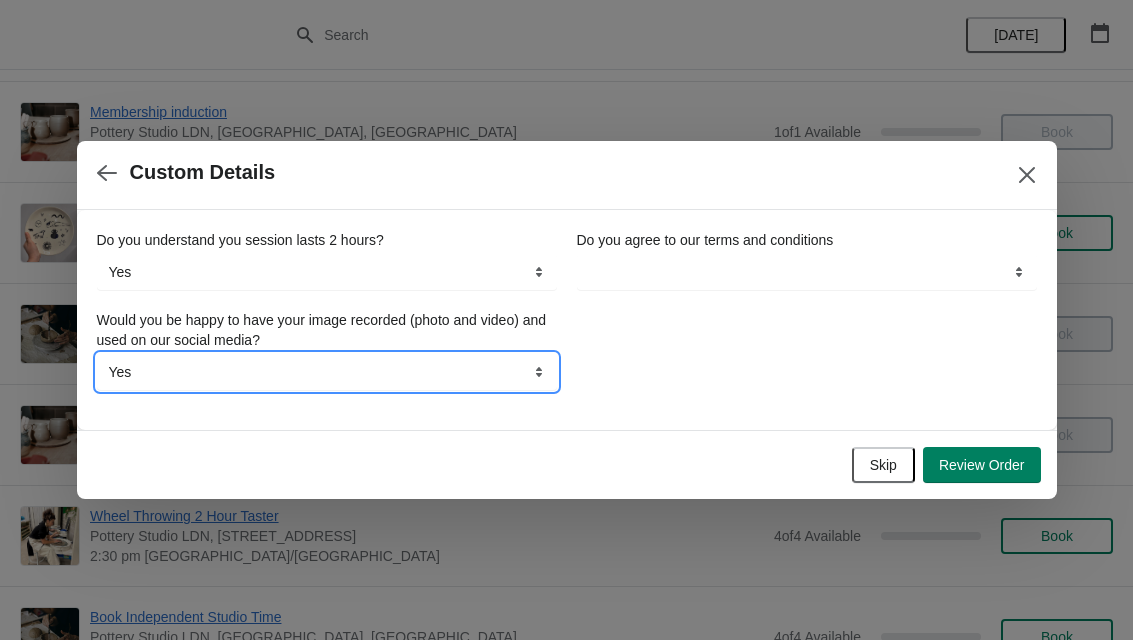 click on "Yes No" at bounding box center (327, 372) 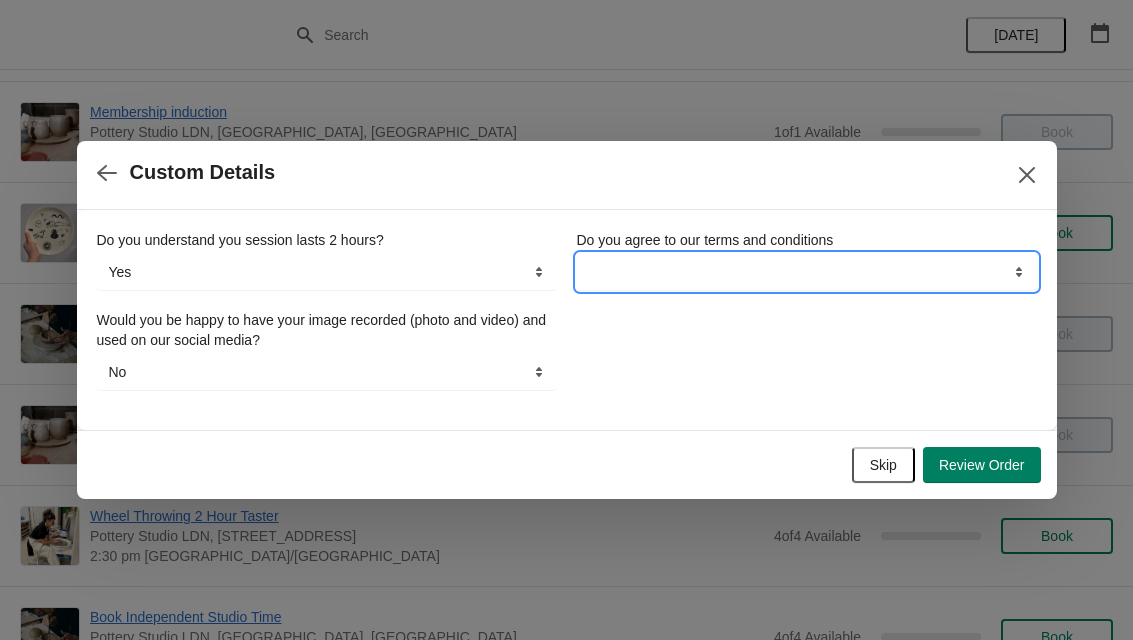 click on "Yes" at bounding box center (807, 272) 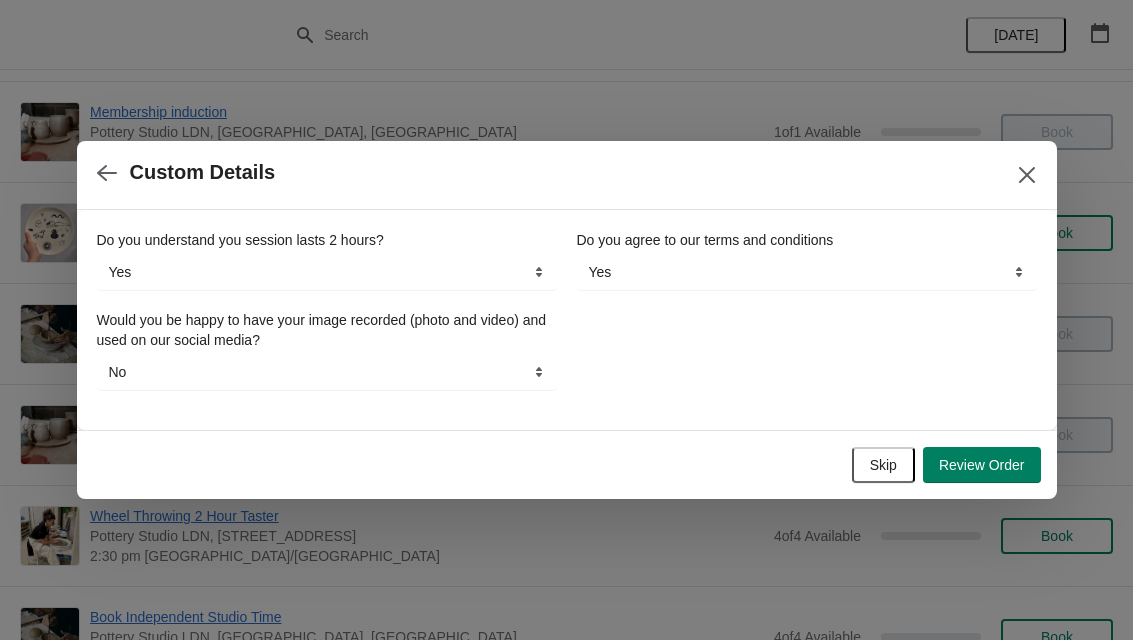 click on "Review Order" at bounding box center (982, 465) 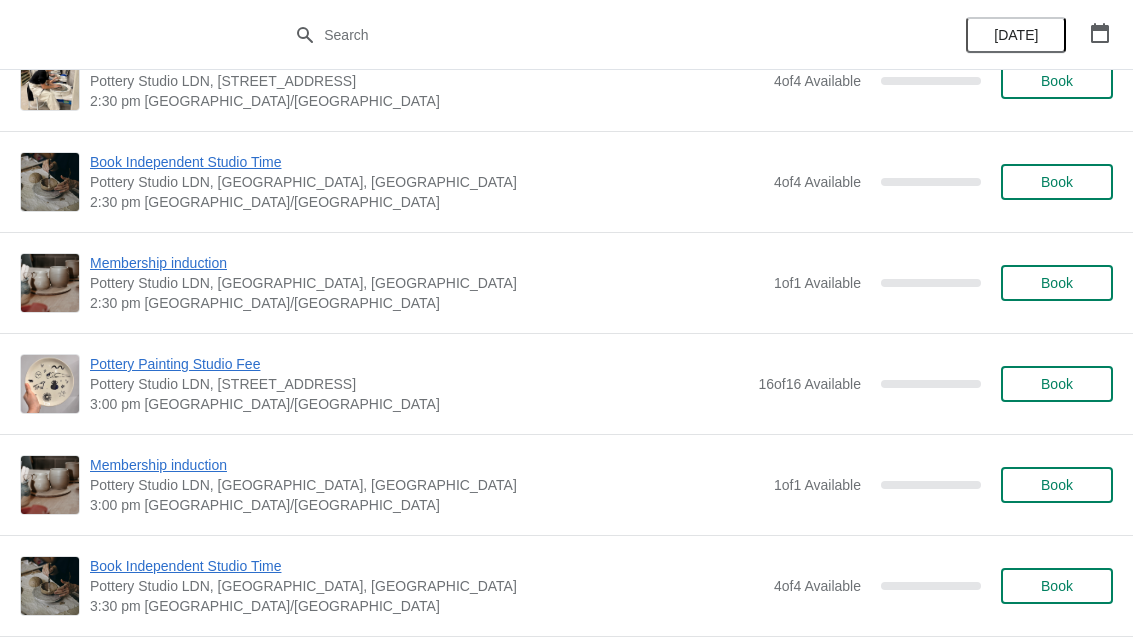 scroll, scrollTop: 1579, scrollLeft: 0, axis: vertical 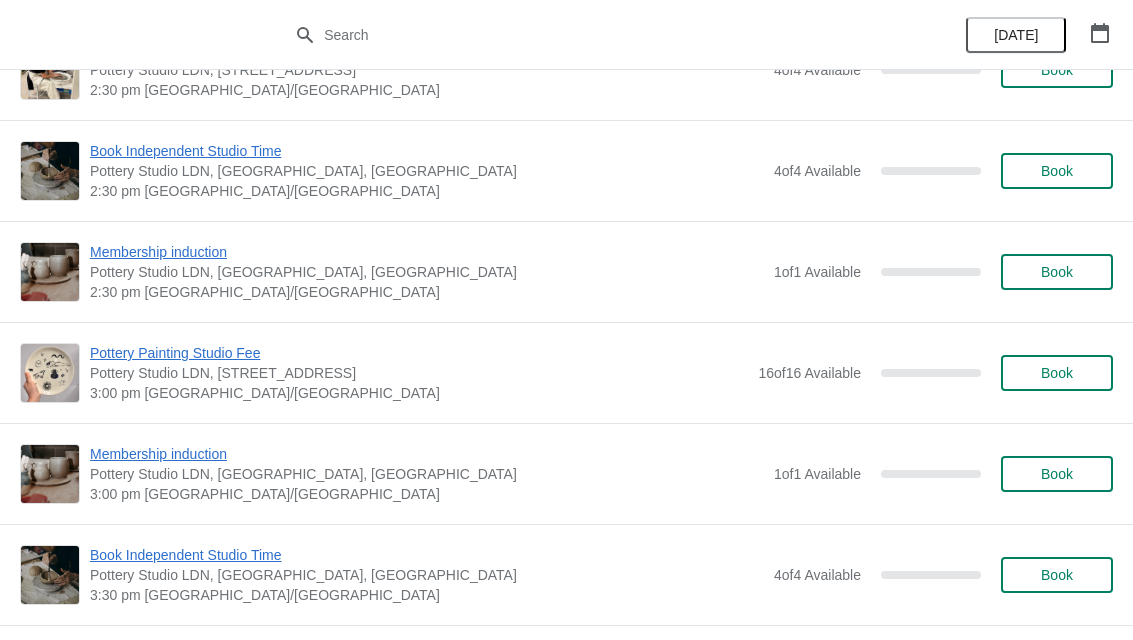 click on "Pottery Painting Studio Fee" at bounding box center (419, 353) 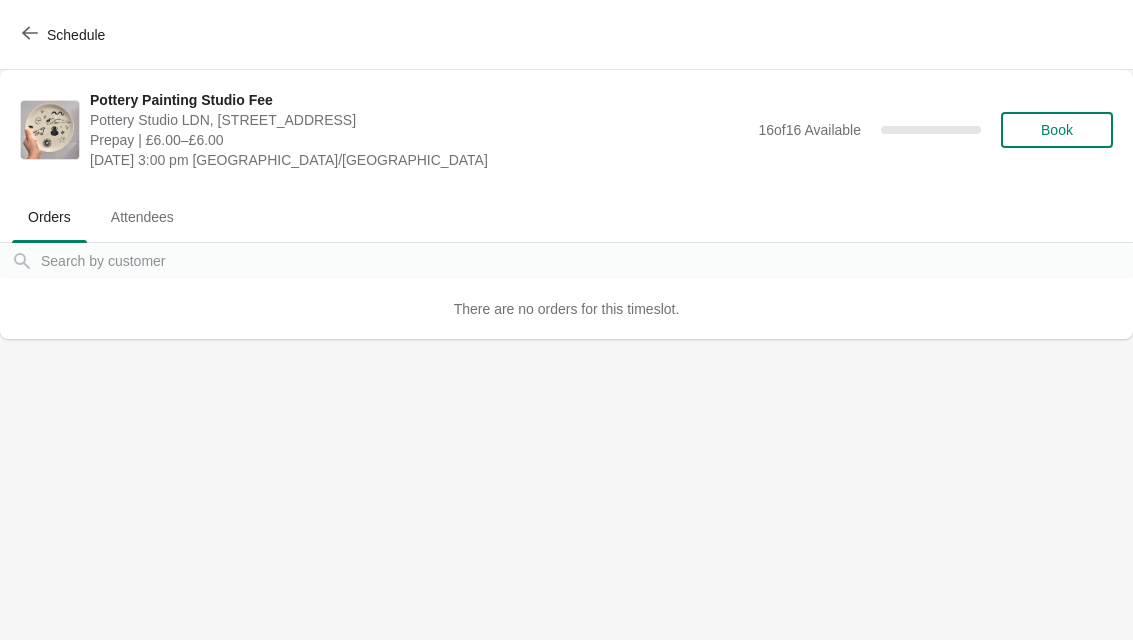 click on "Book" at bounding box center (1057, 130) 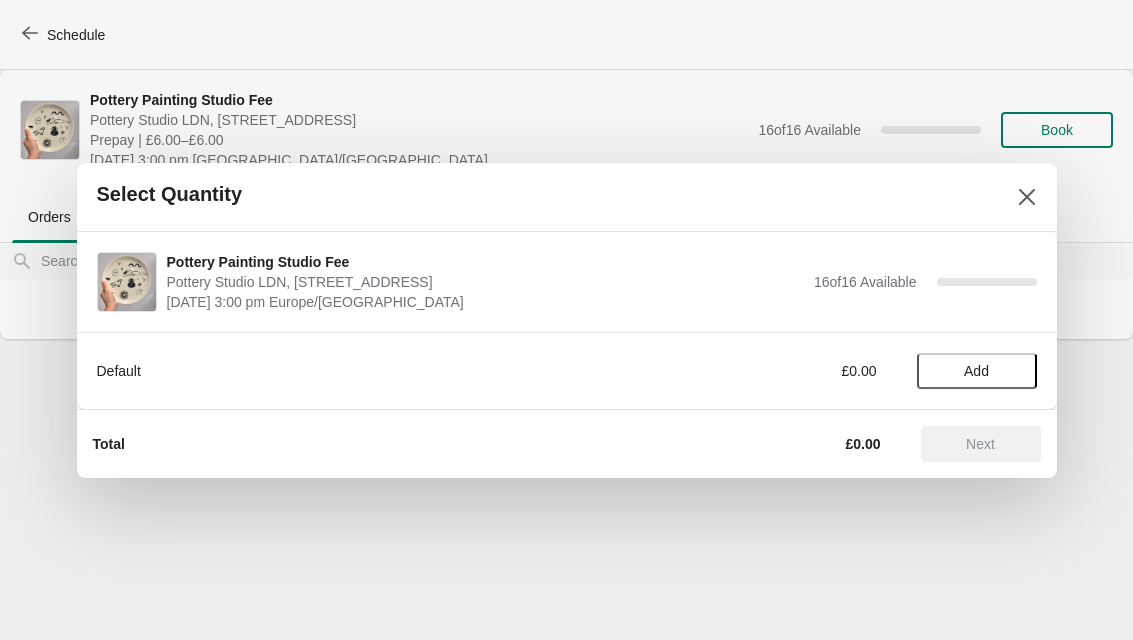 click on "Add" at bounding box center [976, 371] 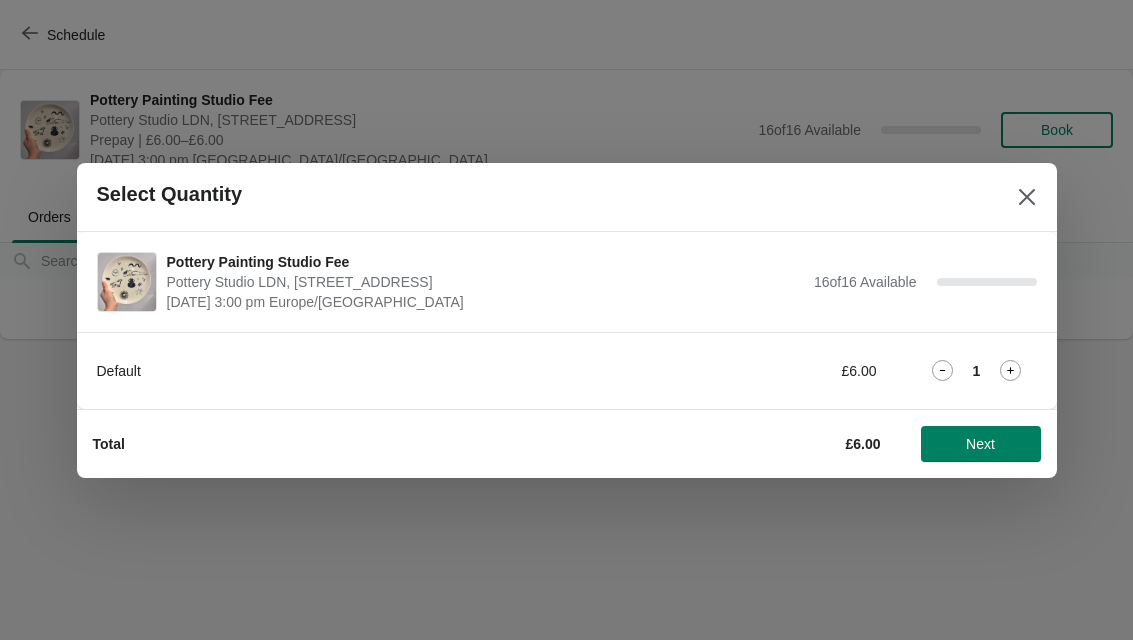 click 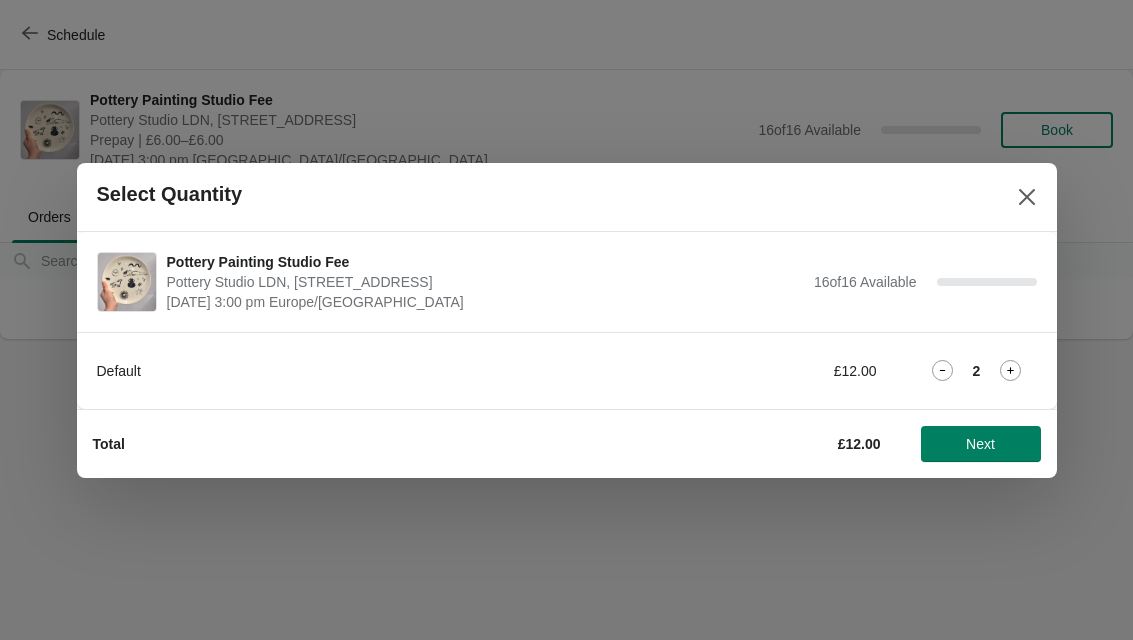 click on "Next" at bounding box center (980, 444) 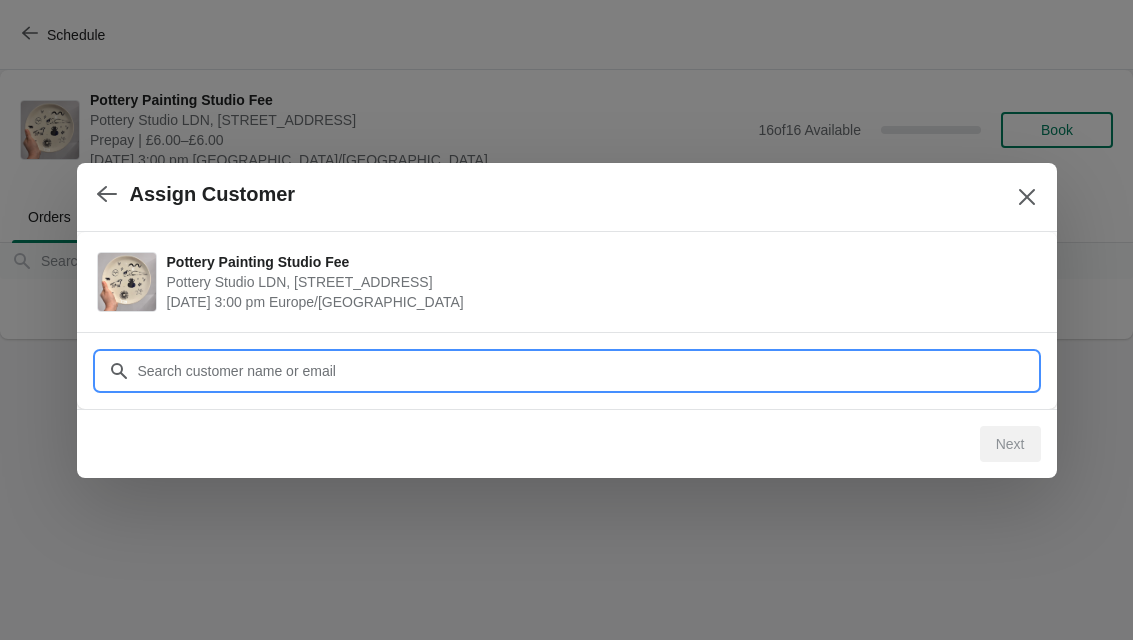 click on "Customer" at bounding box center [587, 371] 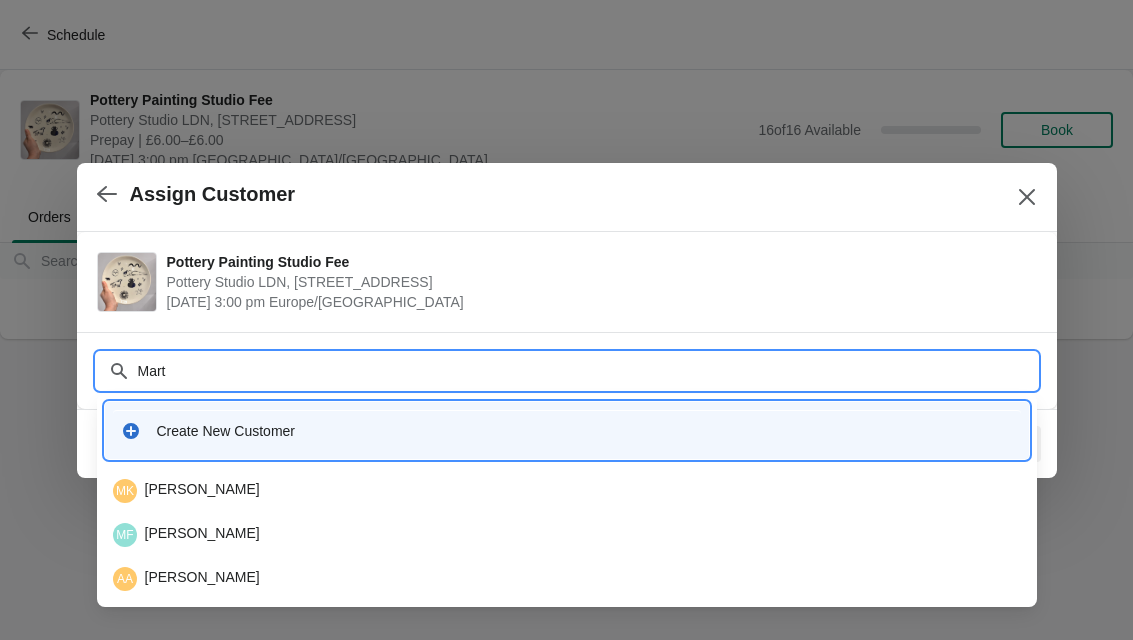 type on "[PERSON_NAME]" 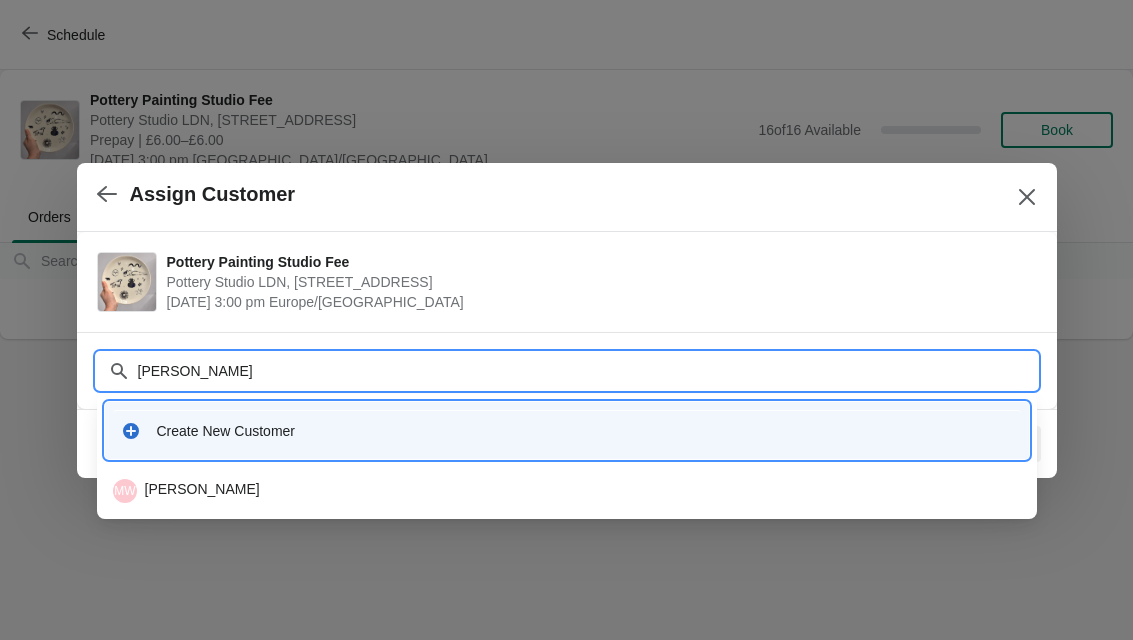click on "[PERSON_NAME]" at bounding box center (587, 371) 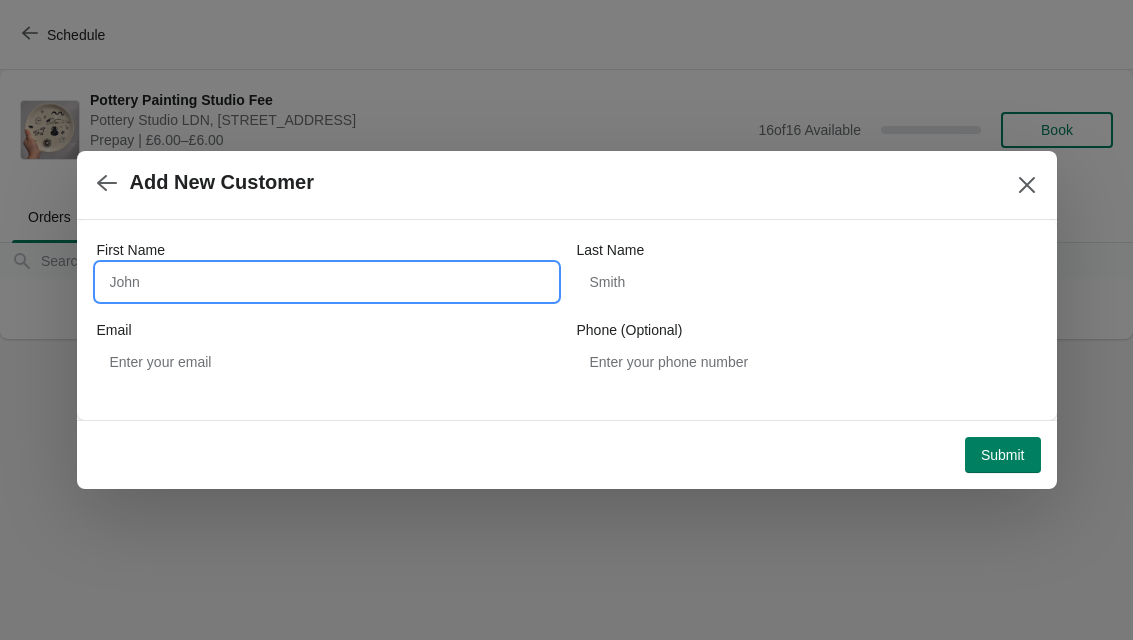 click on "First Name" at bounding box center (327, 282) 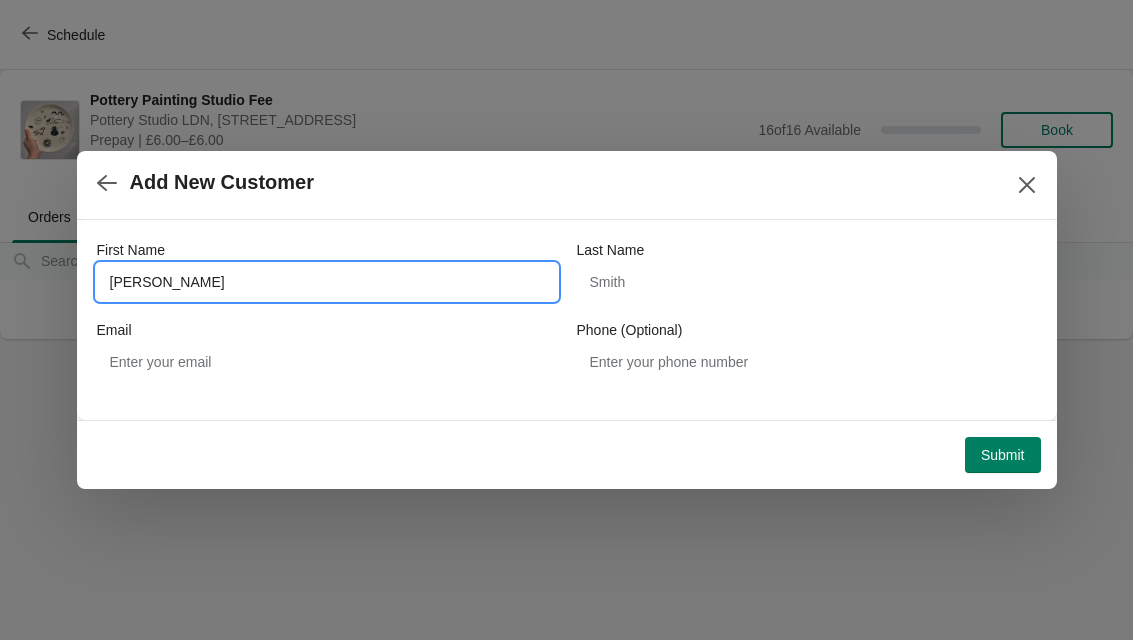 type on "[PERSON_NAME]" 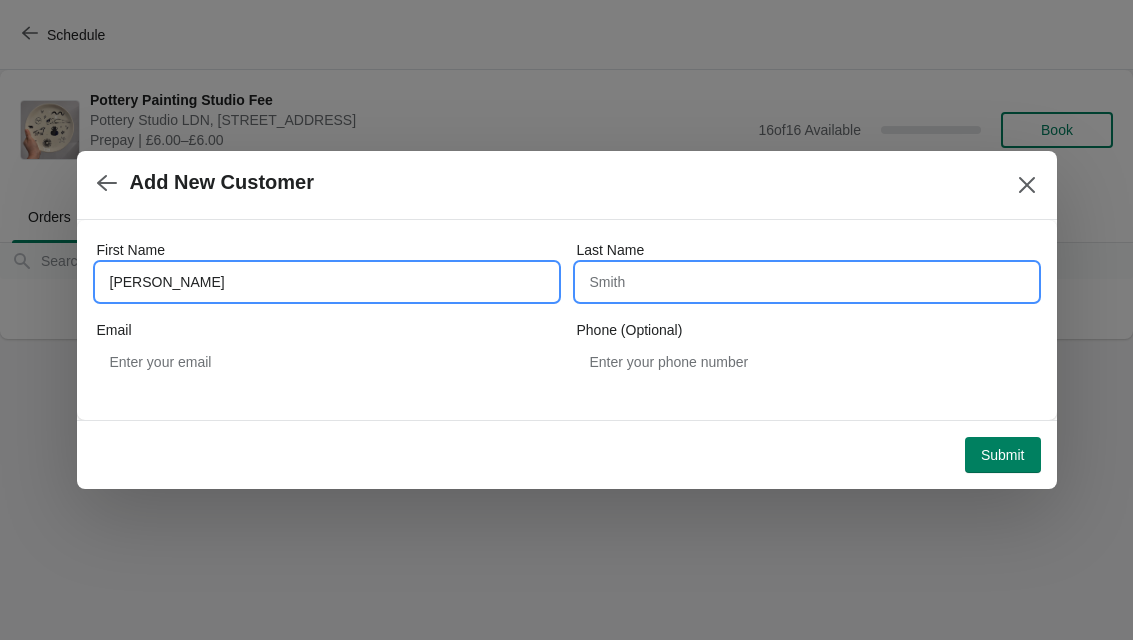 click on "Last Name" at bounding box center [807, 282] 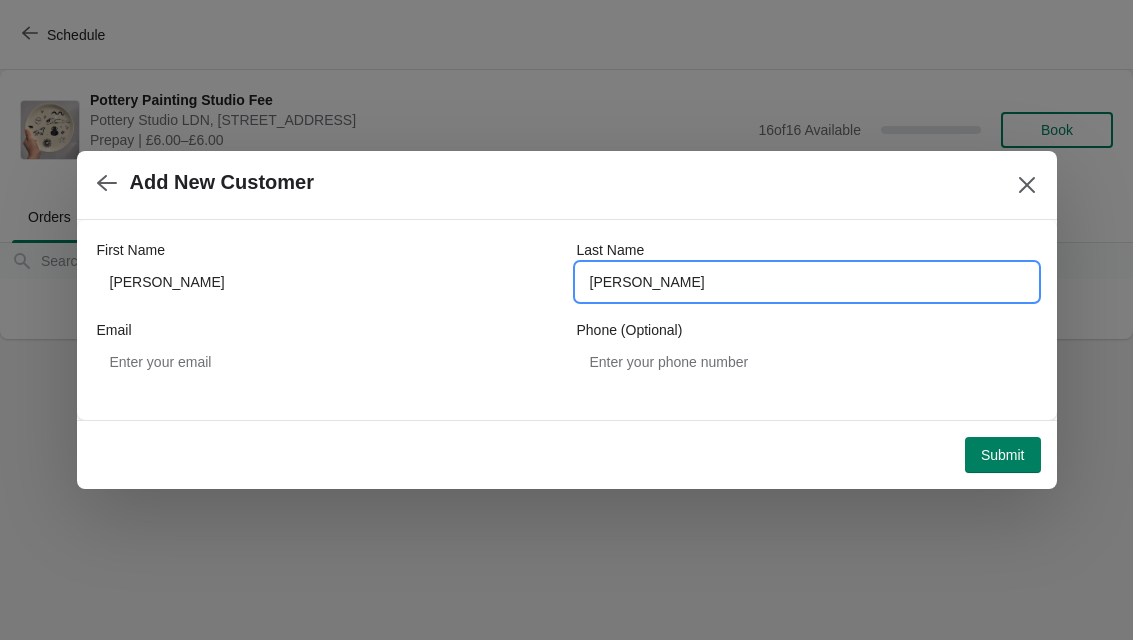 type on "D’Atri" 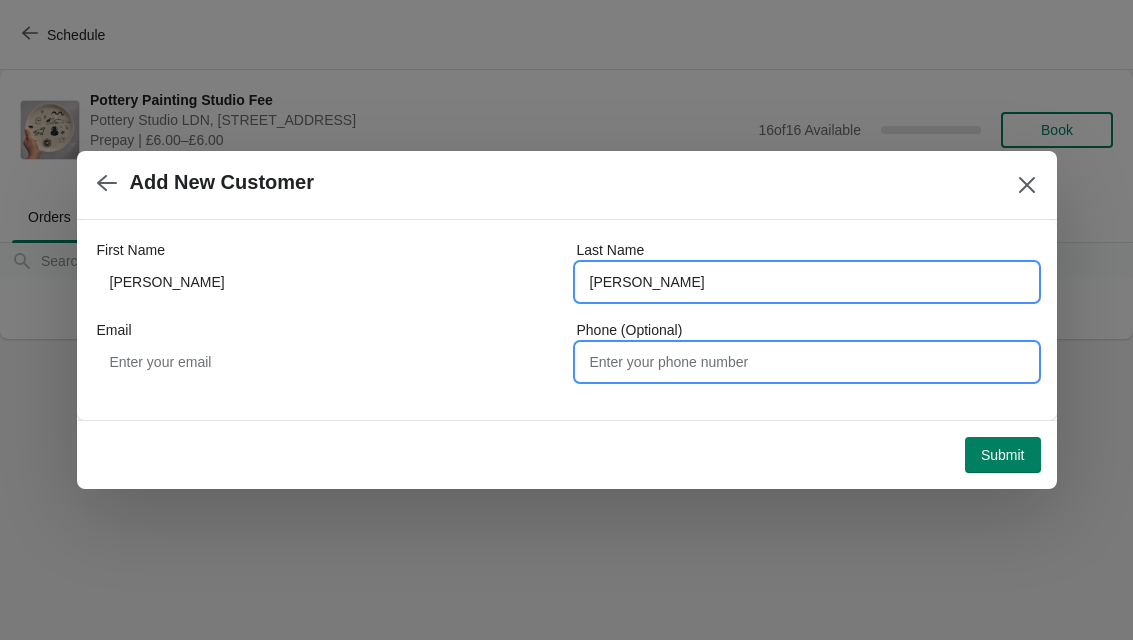 click on "Phone (Optional)" at bounding box center [807, 362] 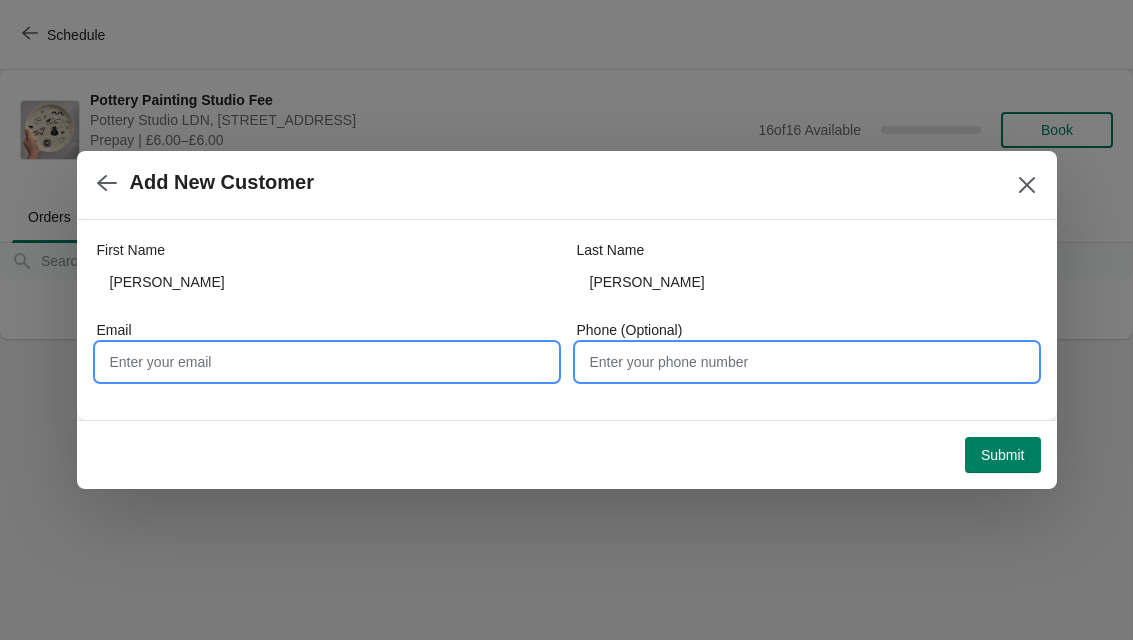 click on "Email" at bounding box center [327, 362] 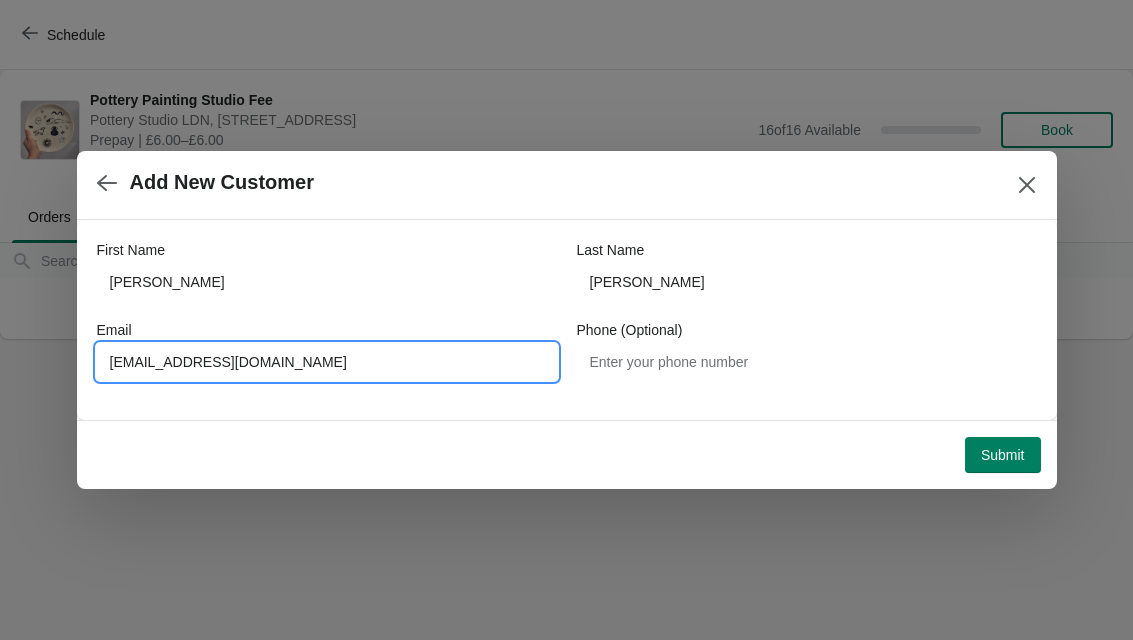 type on "[EMAIL_ADDRESS][DOMAIN_NAME]" 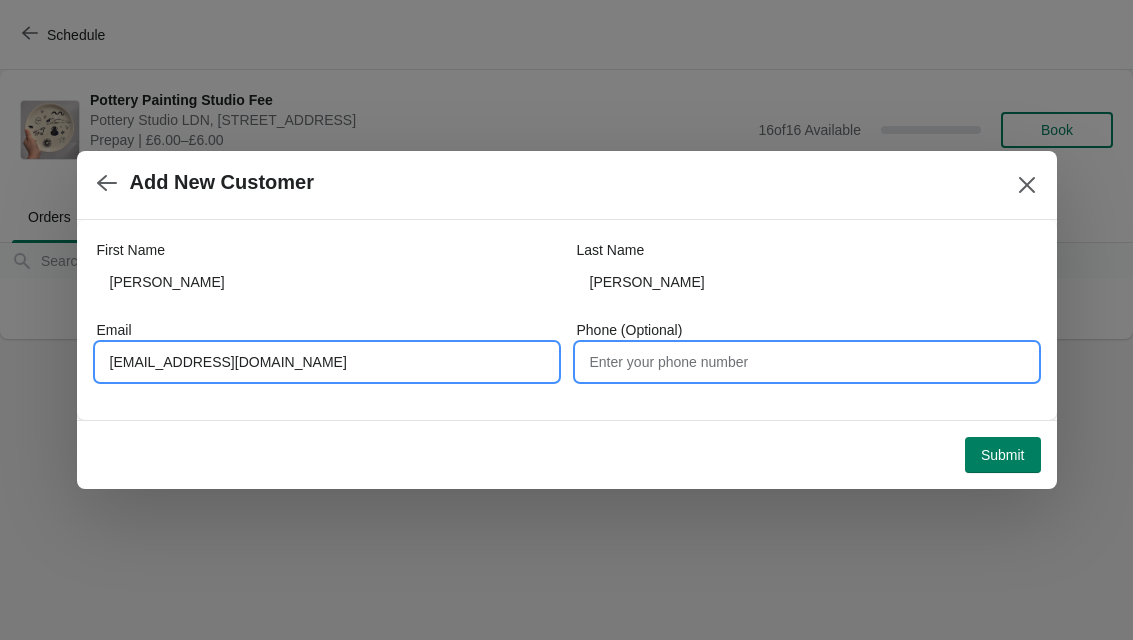 click on "Phone (Optional)" at bounding box center [807, 362] 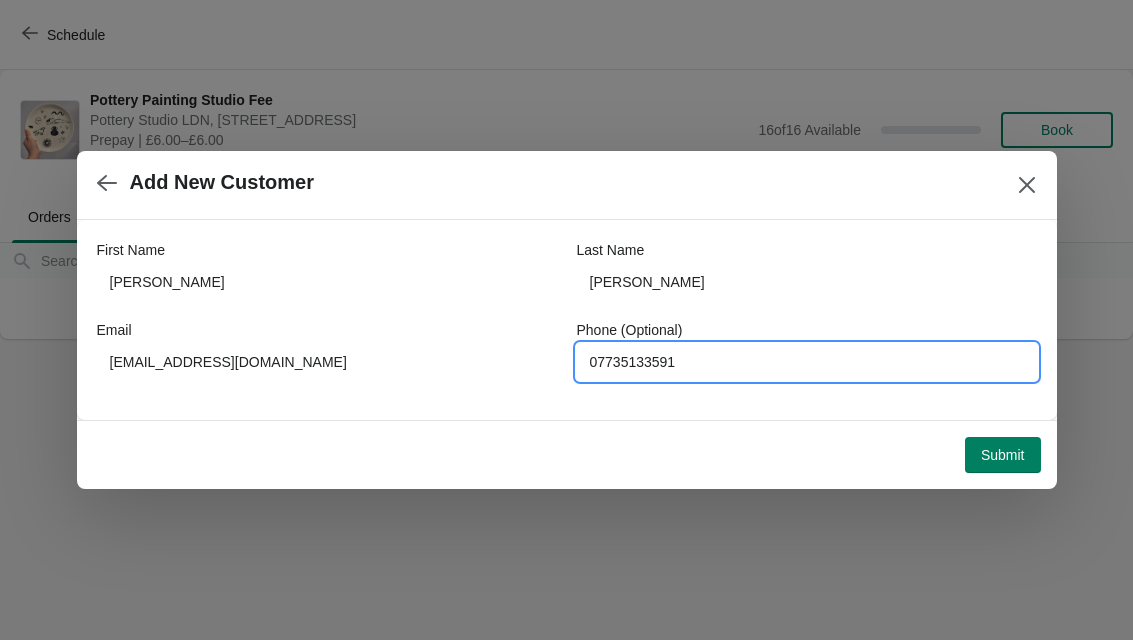 type on "07735133591" 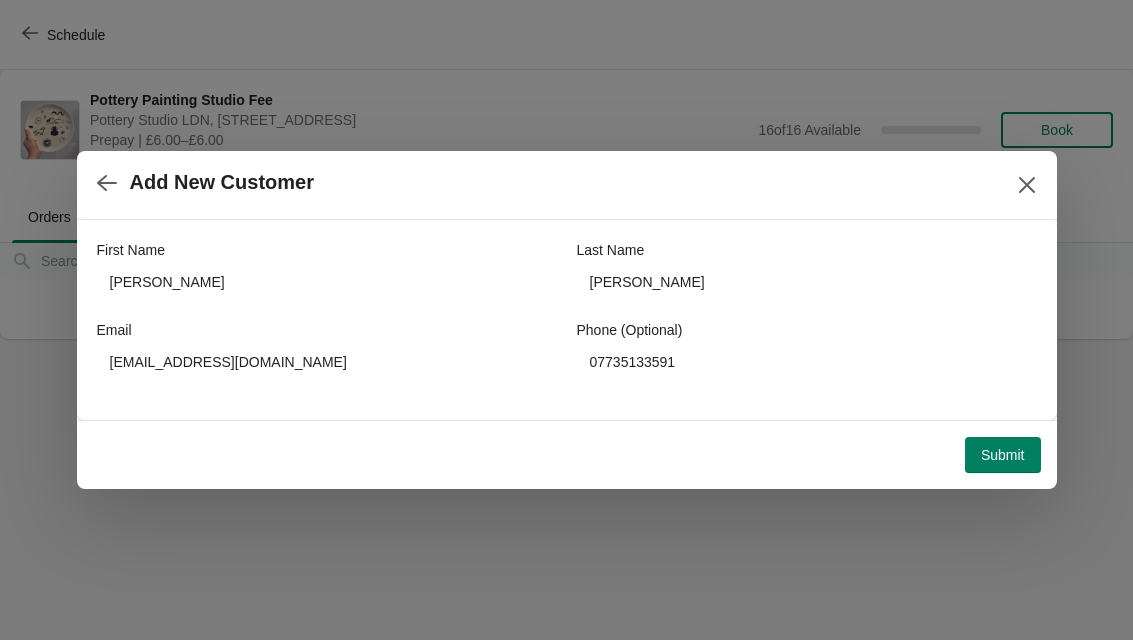 click on "Submit" at bounding box center (1003, 455) 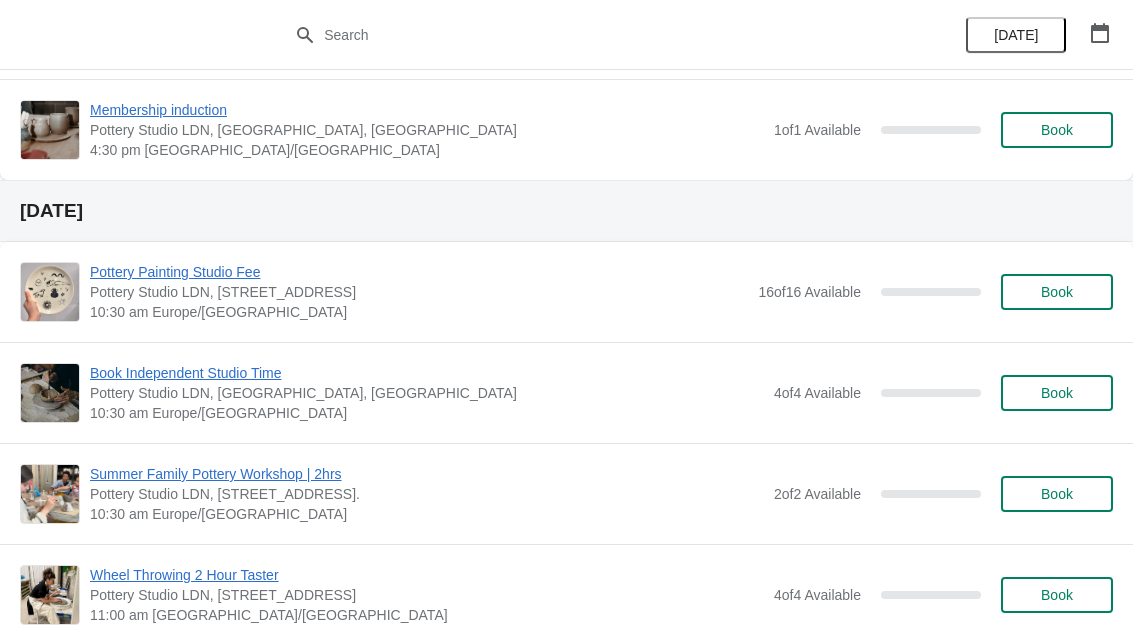 scroll, scrollTop: 16602, scrollLeft: 0, axis: vertical 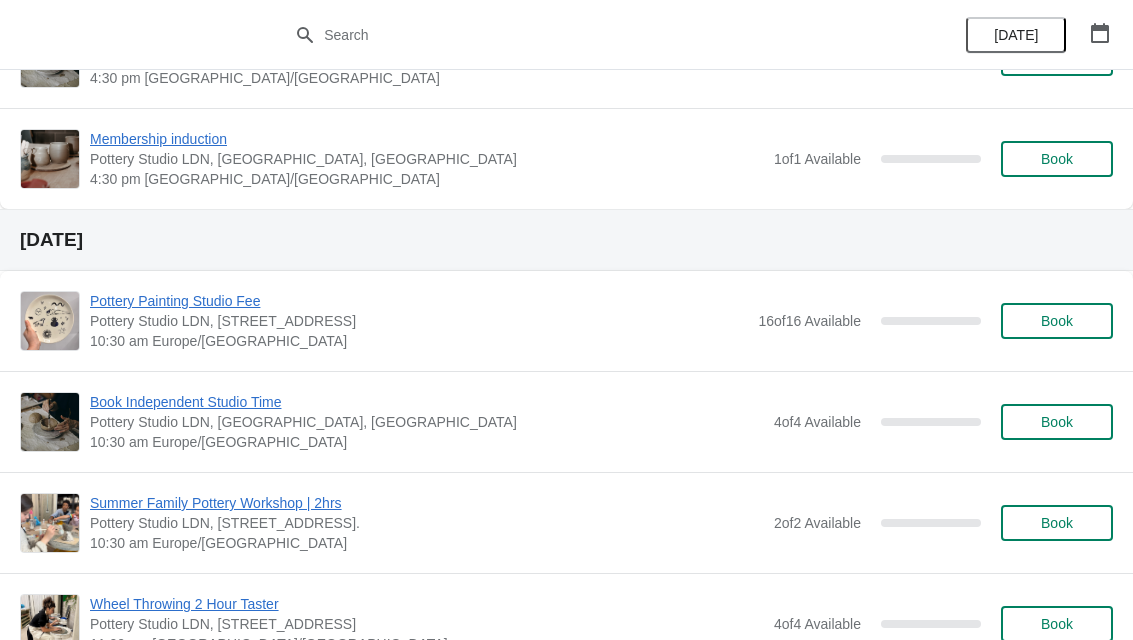 click on "Book" at bounding box center [1057, 321] 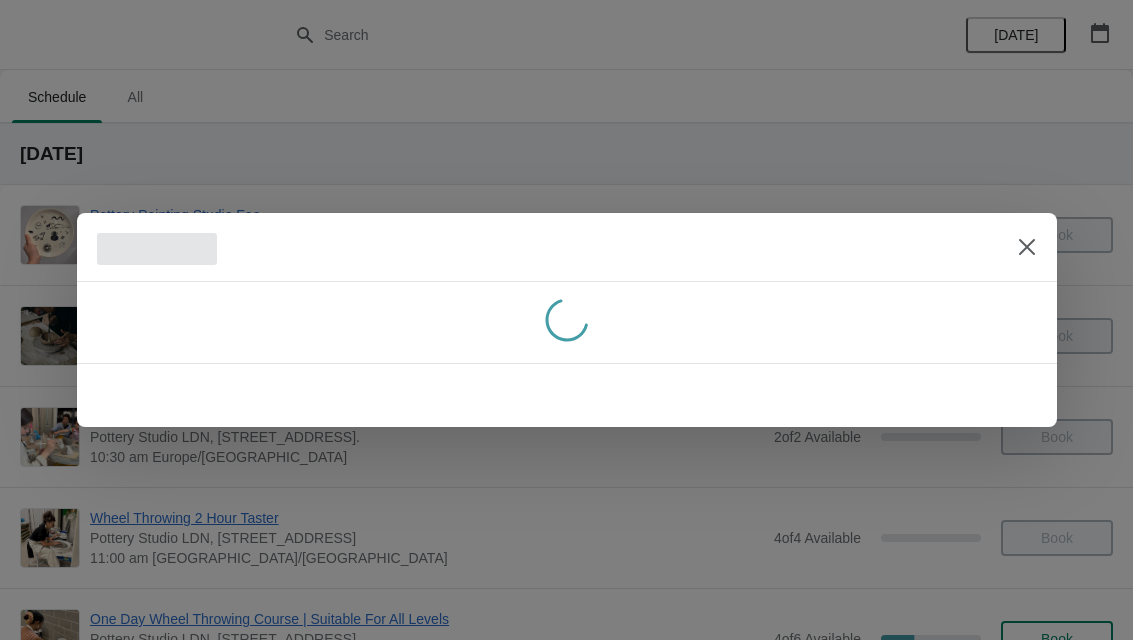 scroll, scrollTop: 0, scrollLeft: 0, axis: both 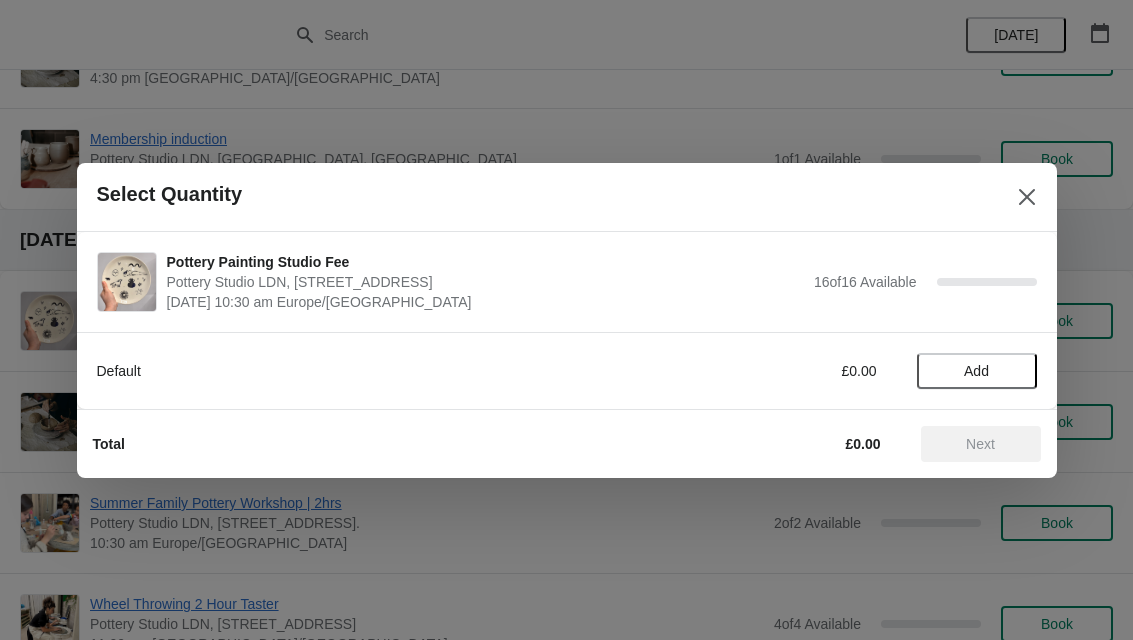 click on "Add" at bounding box center [977, 371] 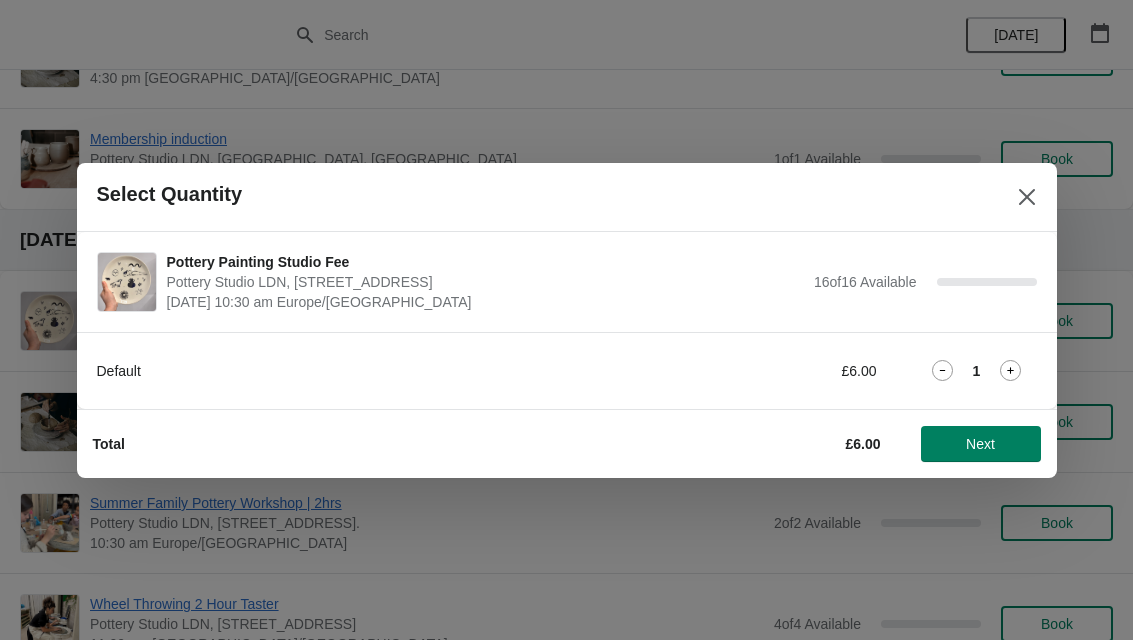 click on "Next" at bounding box center [981, 444] 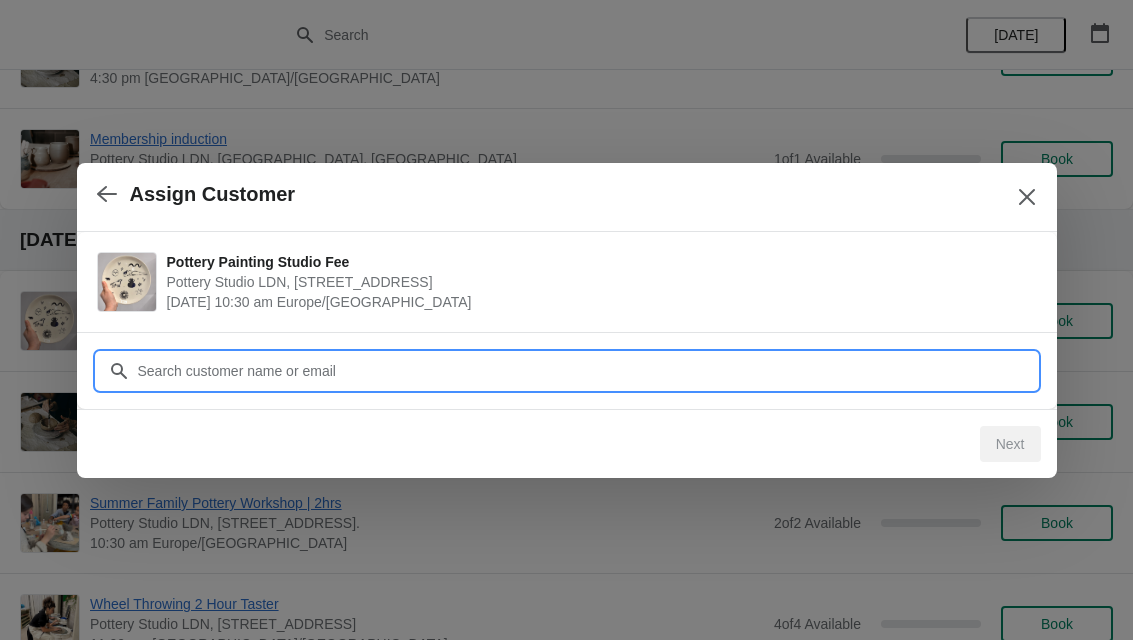 click on "Customer" at bounding box center [587, 371] 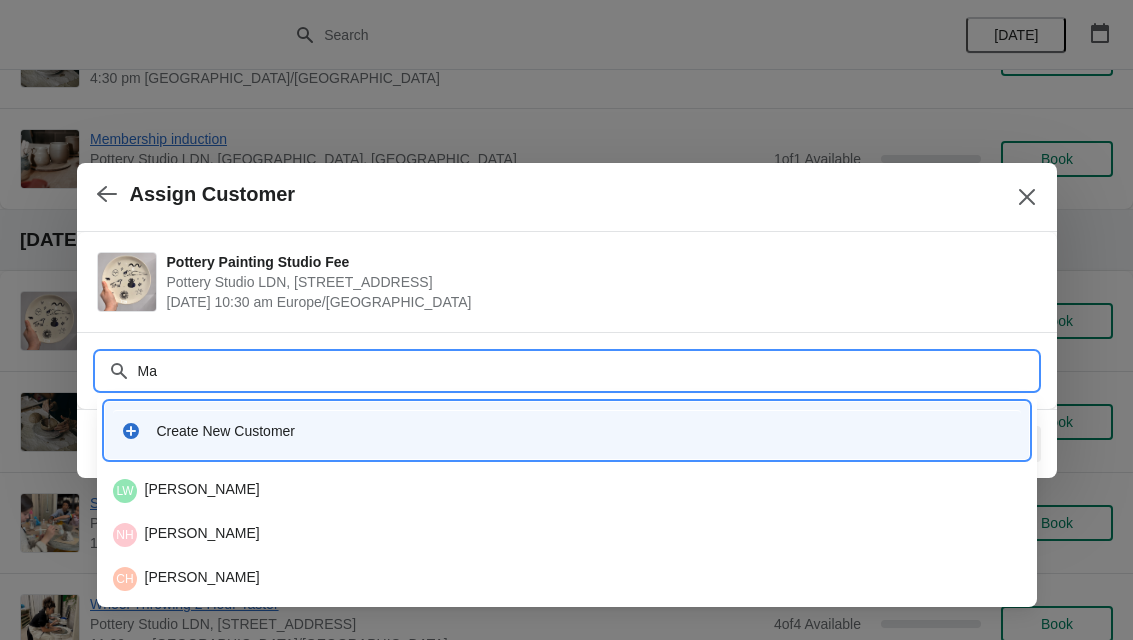 type on "Mar" 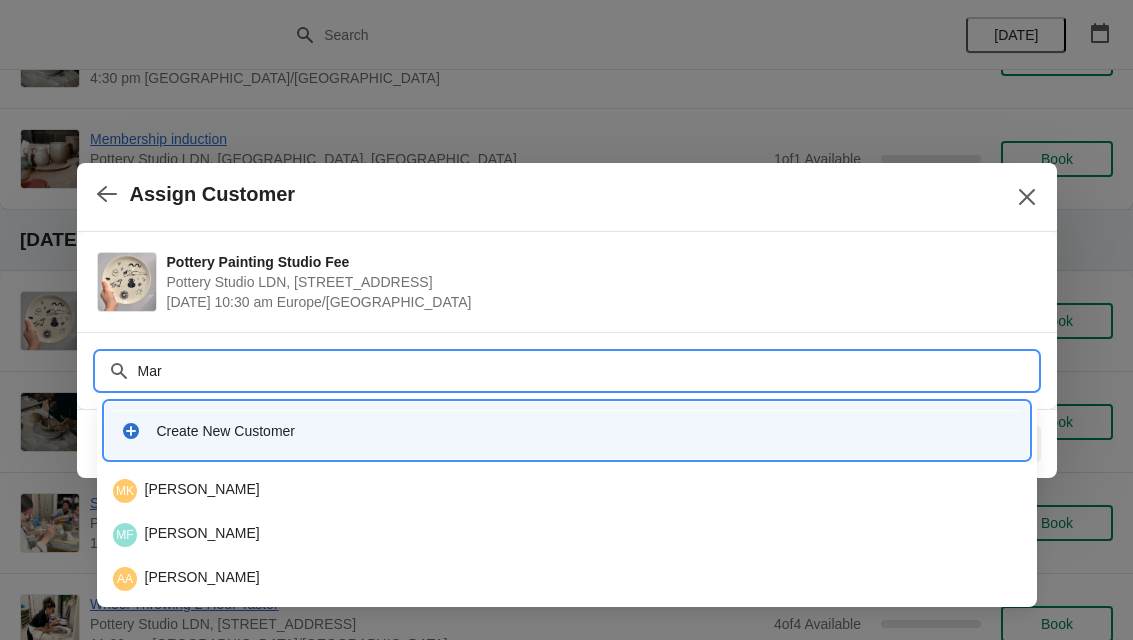 click on "Create New Customer" at bounding box center [585, 431] 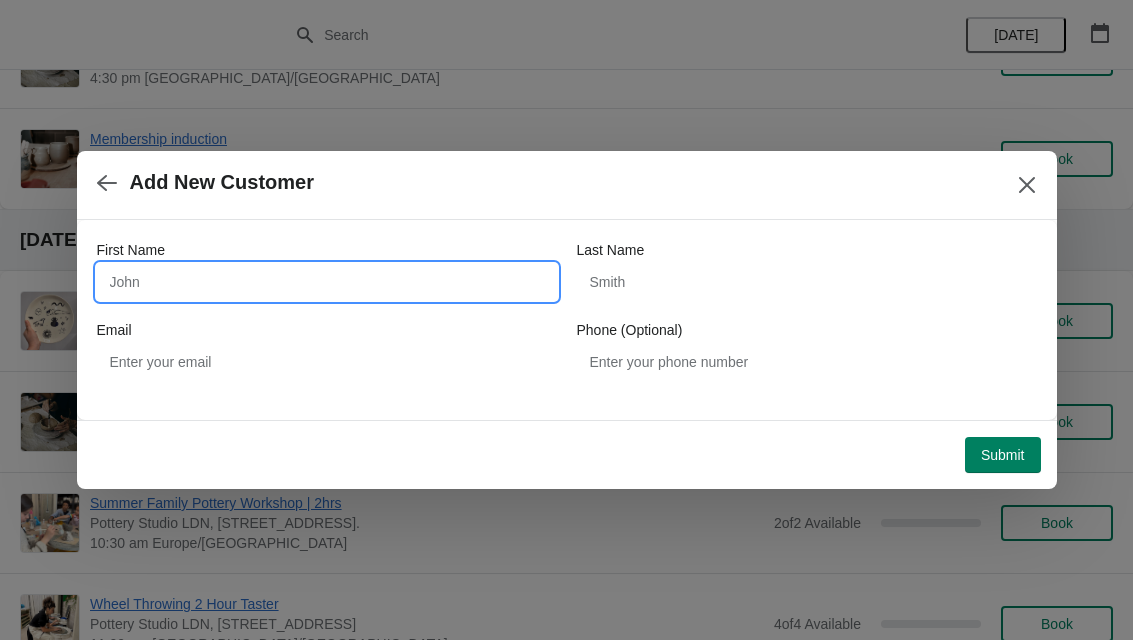 click on "First Name" at bounding box center [327, 282] 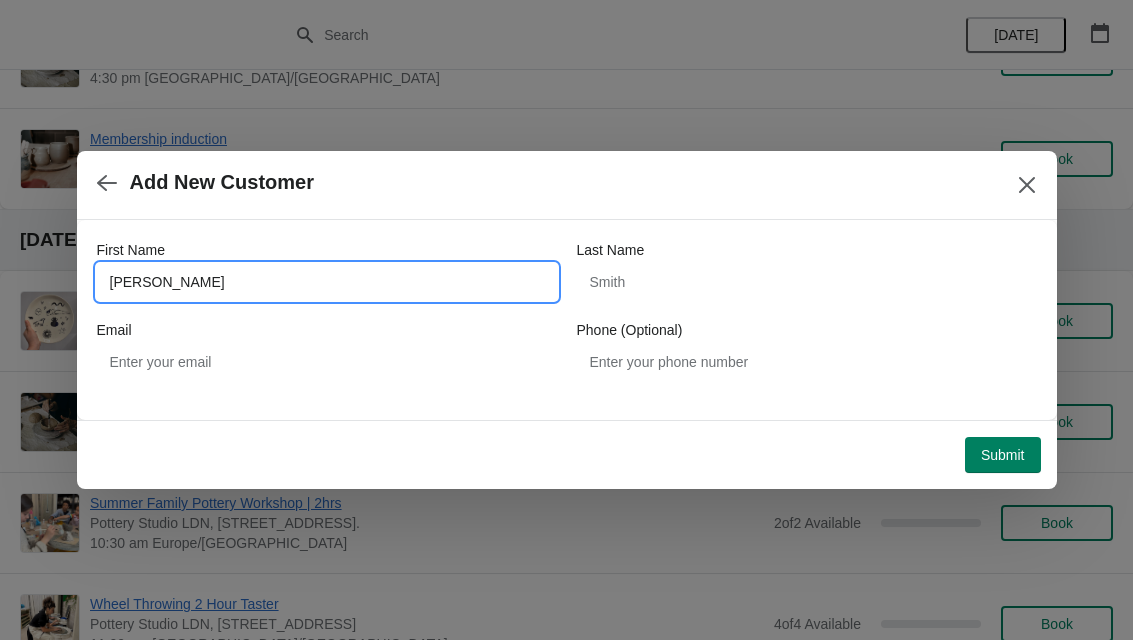 type on "[PERSON_NAME]" 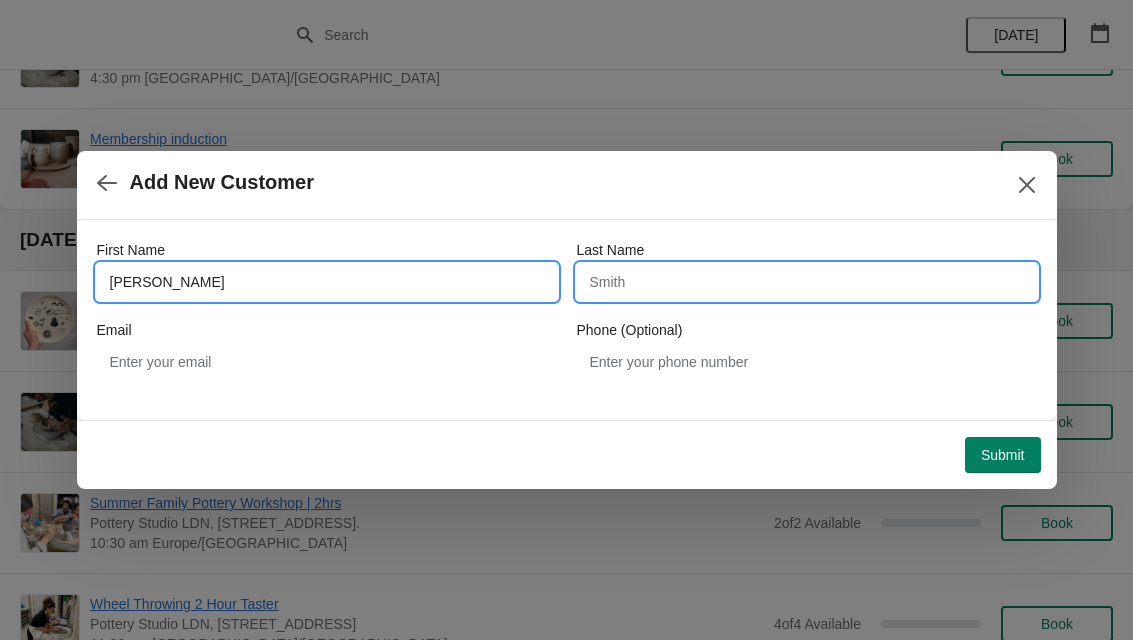 click on "Last Name" at bounding box center (807, 282) 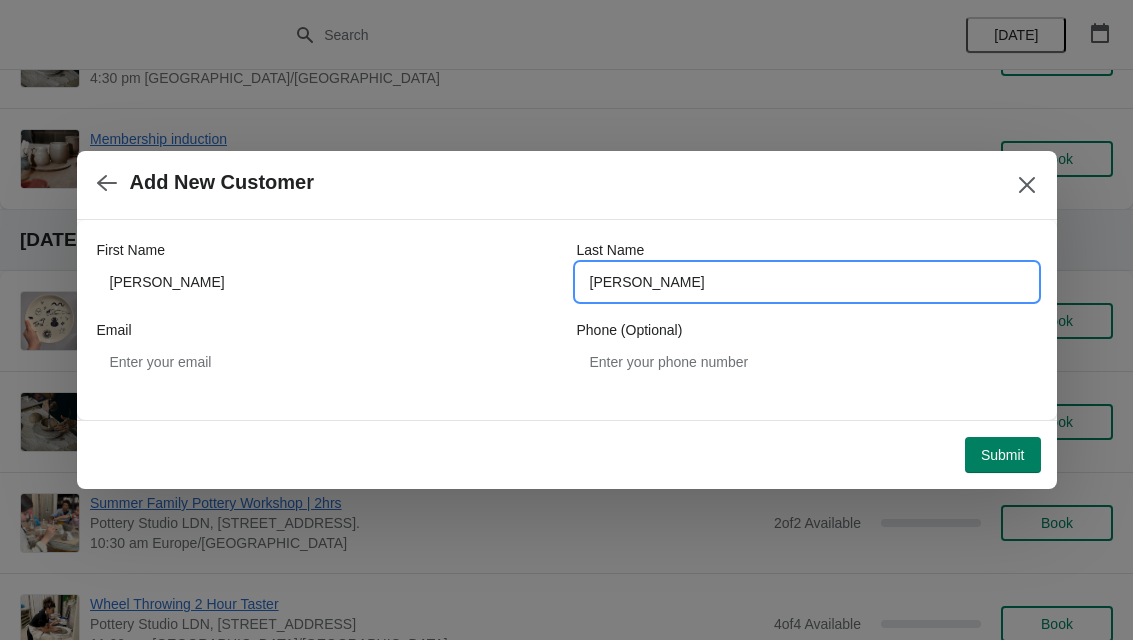 type on "[PERSON_NAME]" 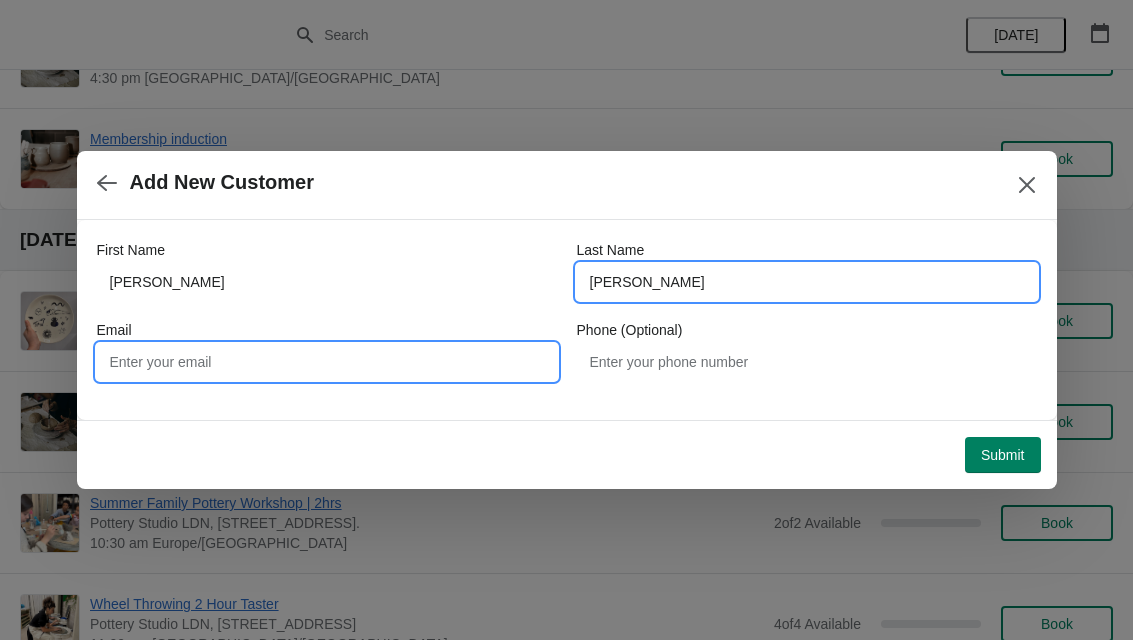click on "Email" at bounding box center [327, 362] 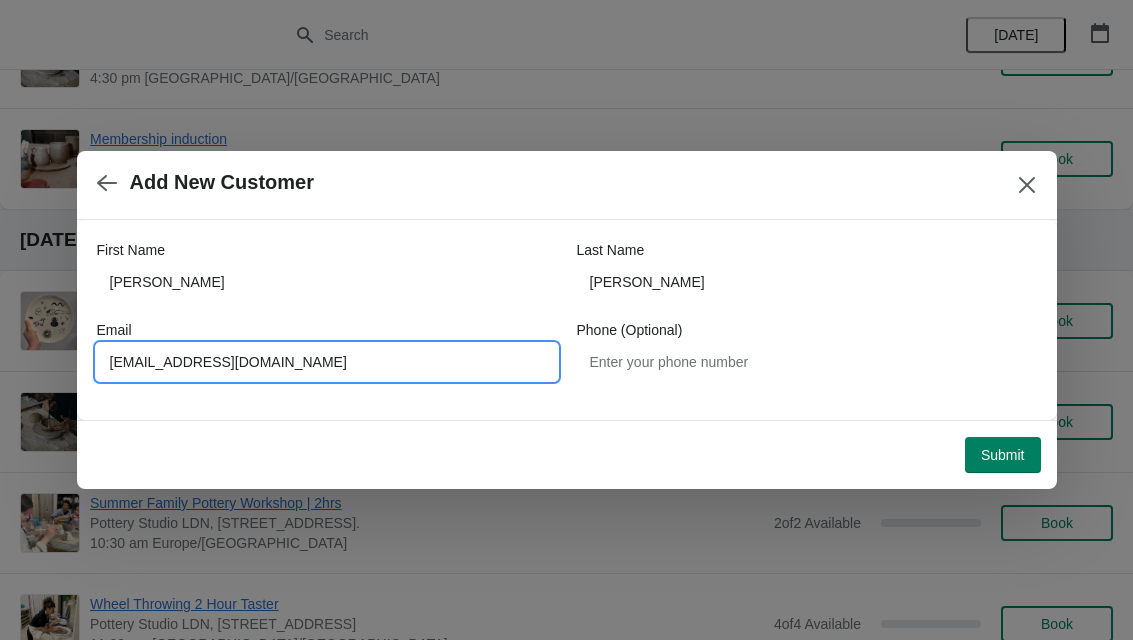 type on "[EMAIL_ADDRESS][DOMAIN_NAME]" 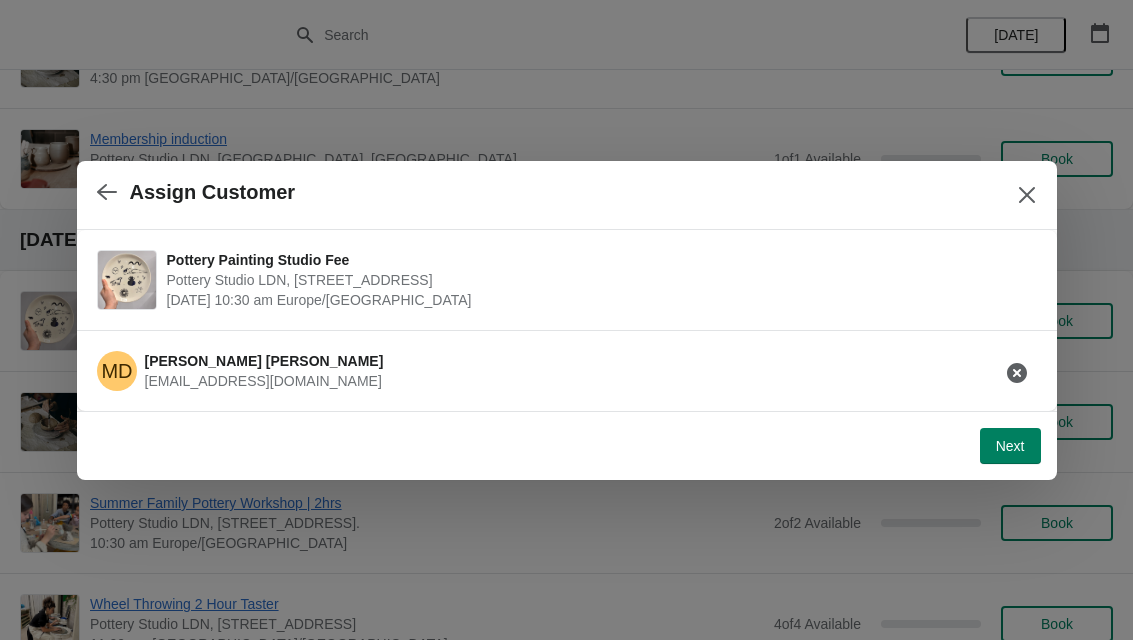 click on "Next" at bounding box center (1010, 446) 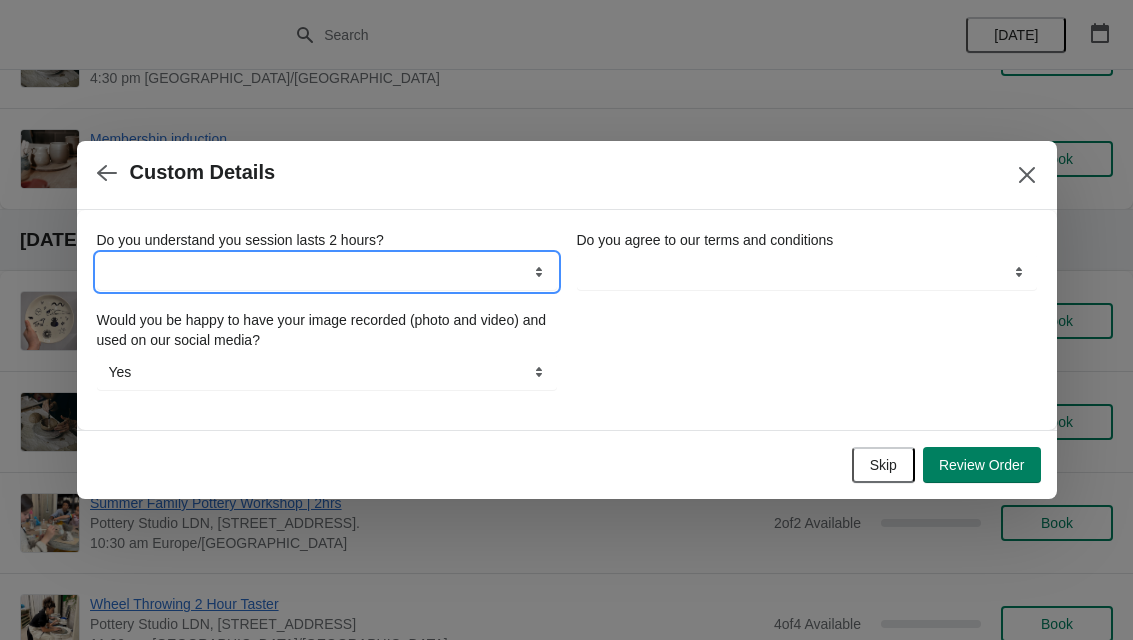 click on "Yes" at bounding box center (327, 272) 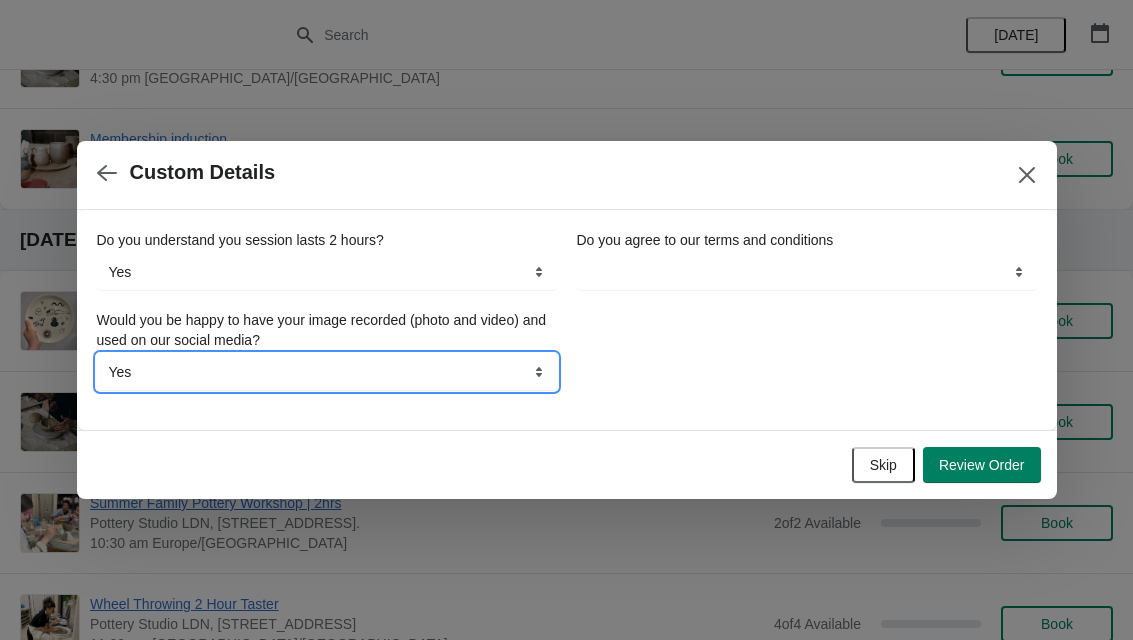 click on "Yes No" at bounding box center (327, 372) 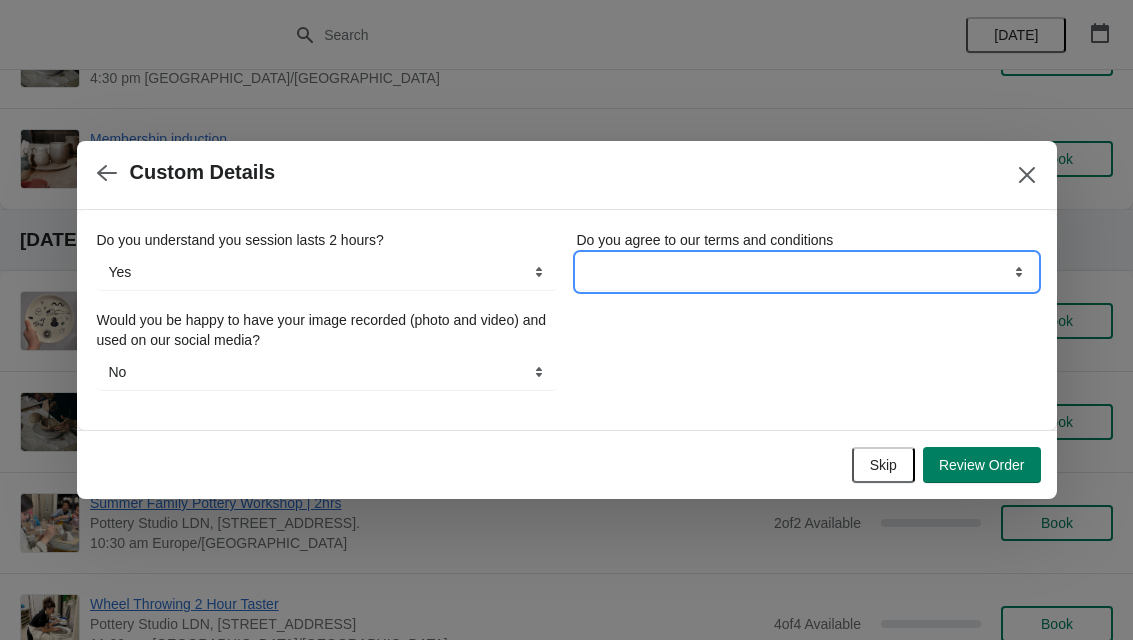 click on "Yes" at bounding box center (807, 272) 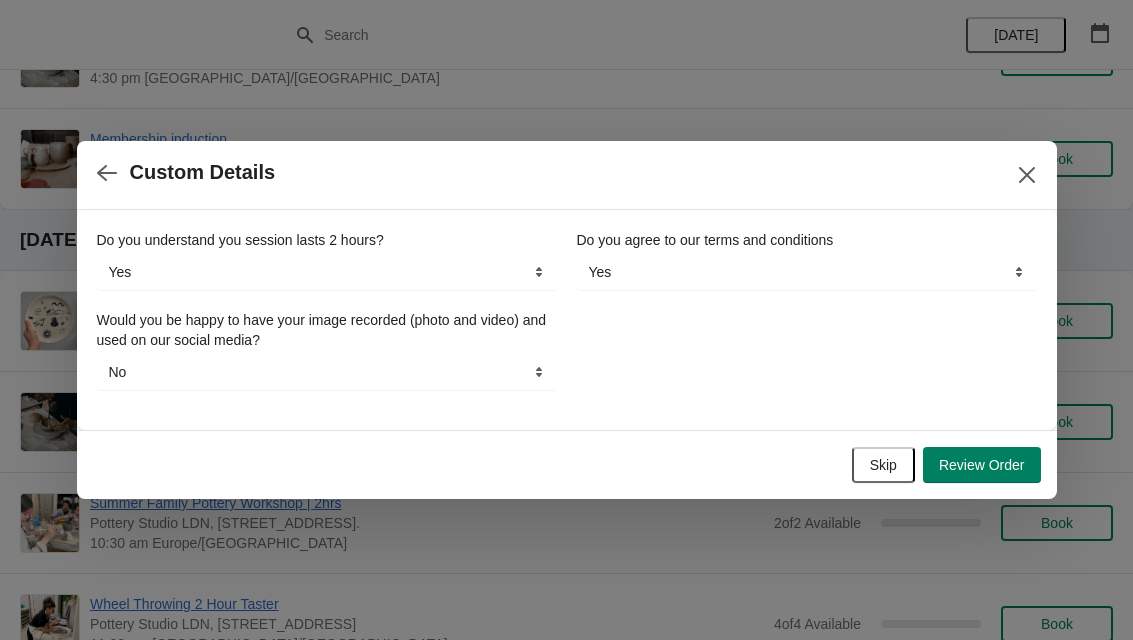 click on "Review Order" at bounding box center [982, 465] 